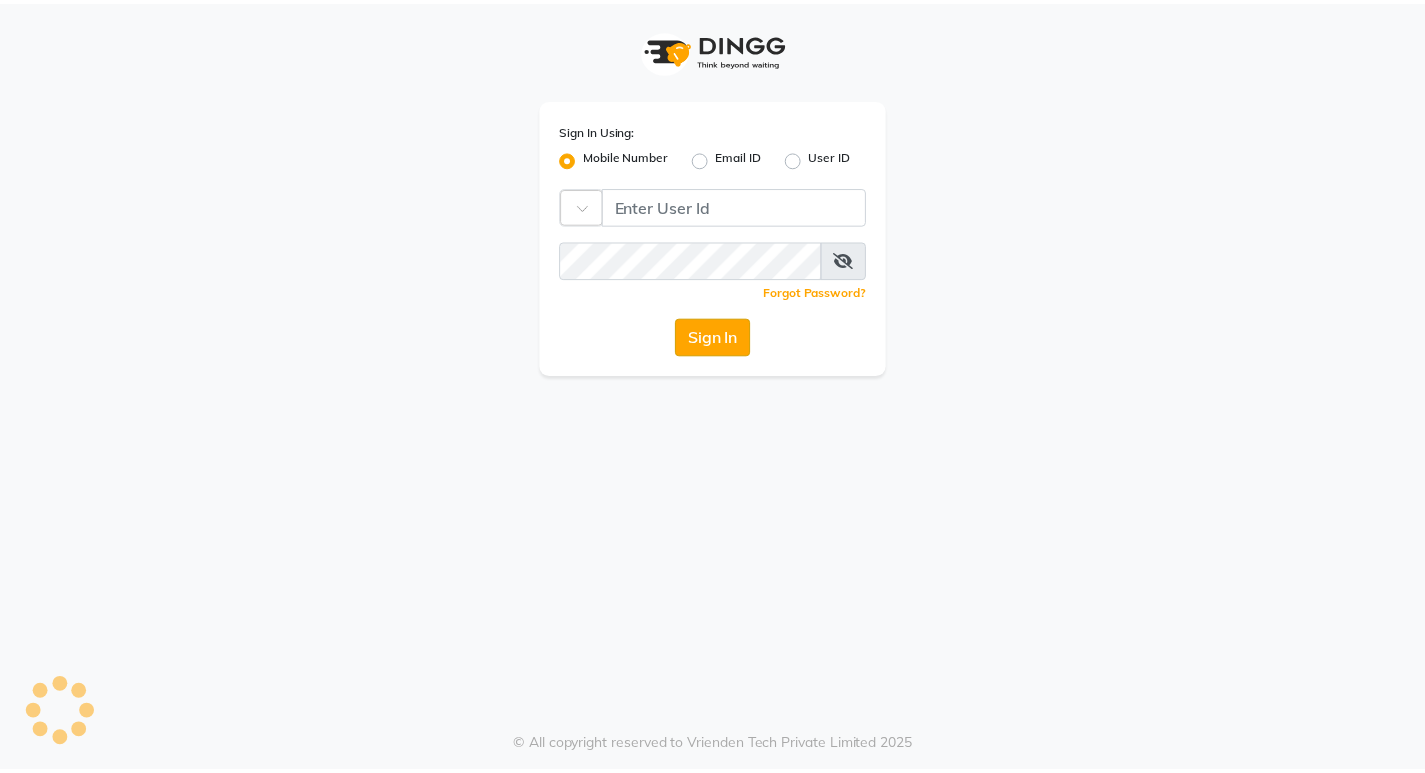 scroll, scrollTop: 0, scrollLeft: 0, axis: both 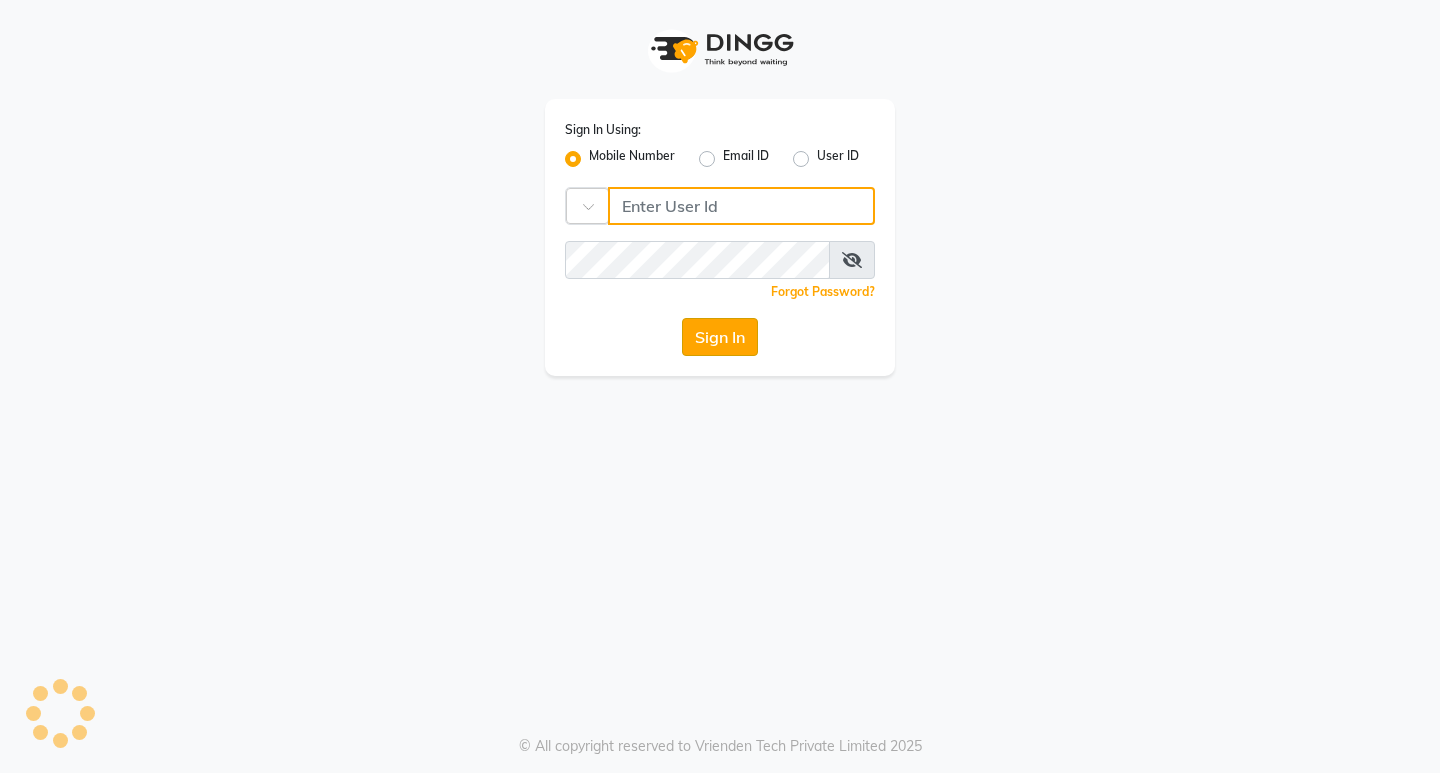 type on "8779788468" 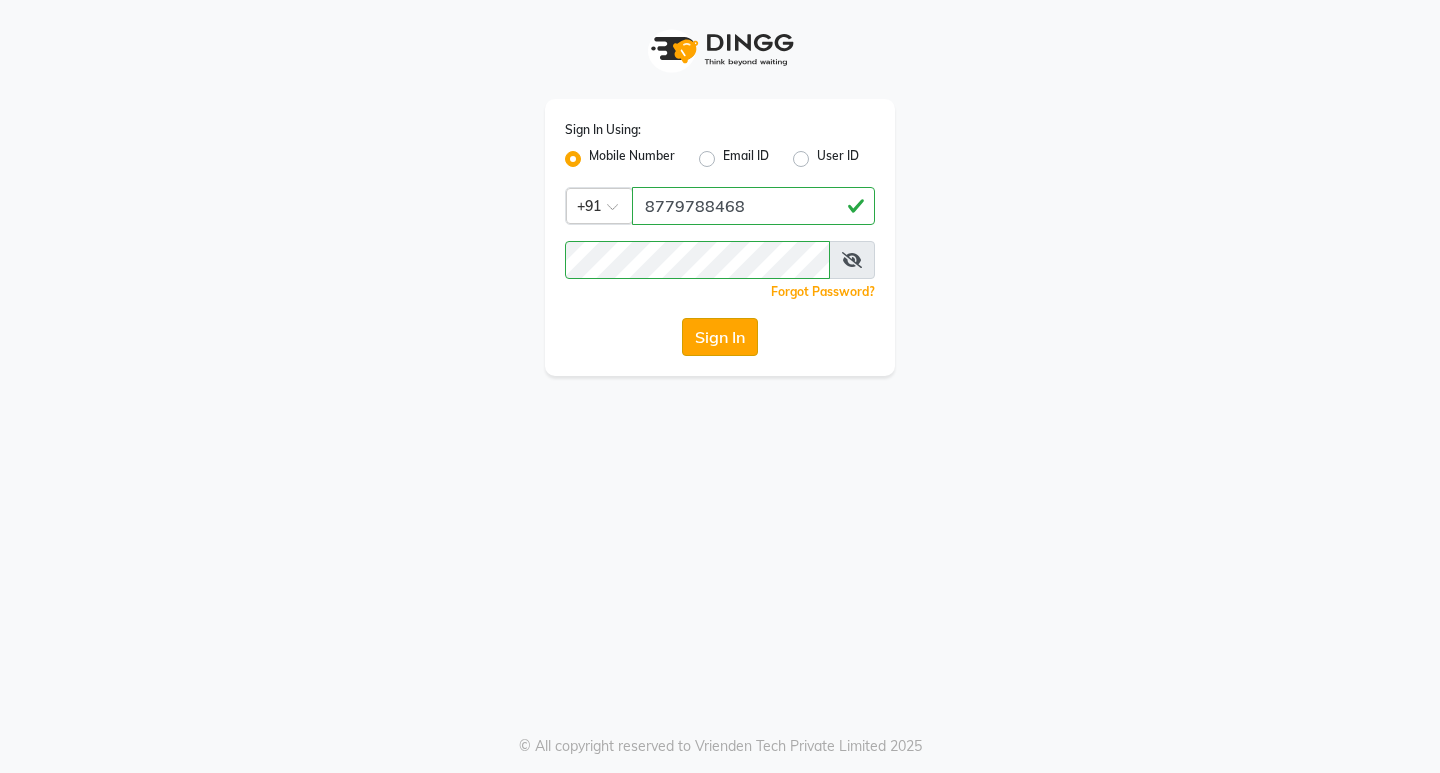 click on "Sign In" 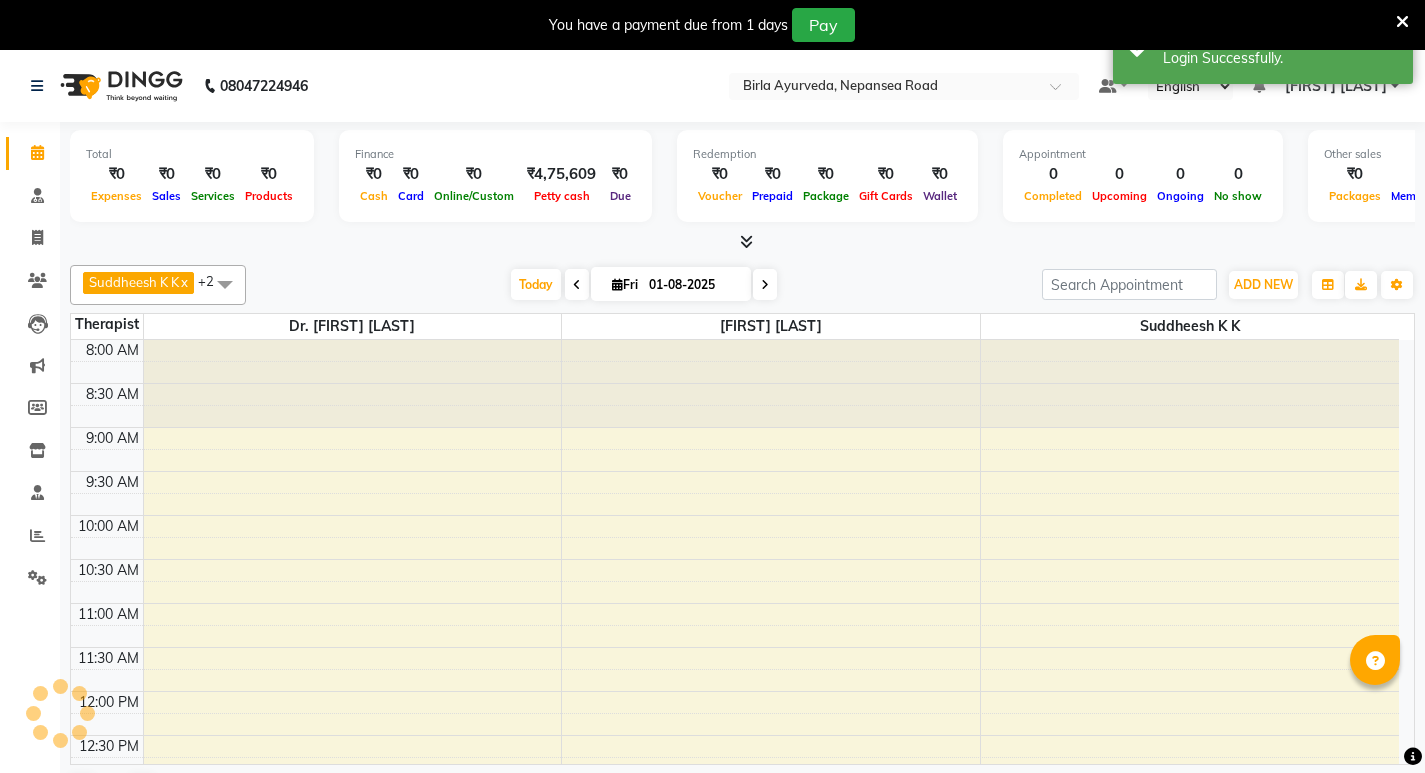 scroll, scrollTop: 0, scrollLeft: 0, axis: both 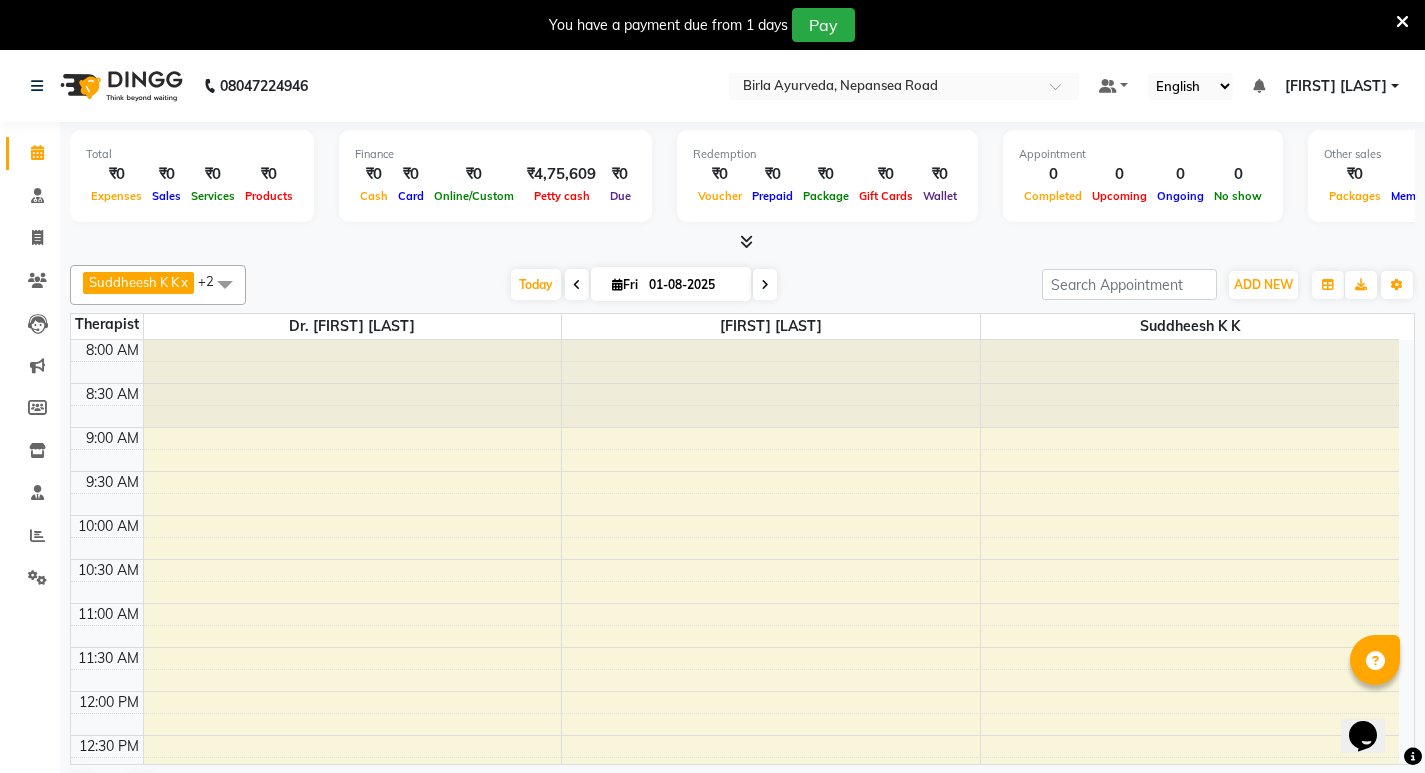 click on "8:00 AM 8:30 AM 9:00 AM 9:30 AM 10:00 AM 10:30 AM 11:00 AM 11:30 AM 12:00 PM 12:30 PM 1:00 PM 1:30 PM 2:00 PM 2:30 PM 3:00 PM 3:30 PM 4:00 PM 4:30 PM 5:00 PM 5:30 PM 6:00 PM 6:30 PM 7:00 PM 7:30 PM" at bounding box center (735, 867) 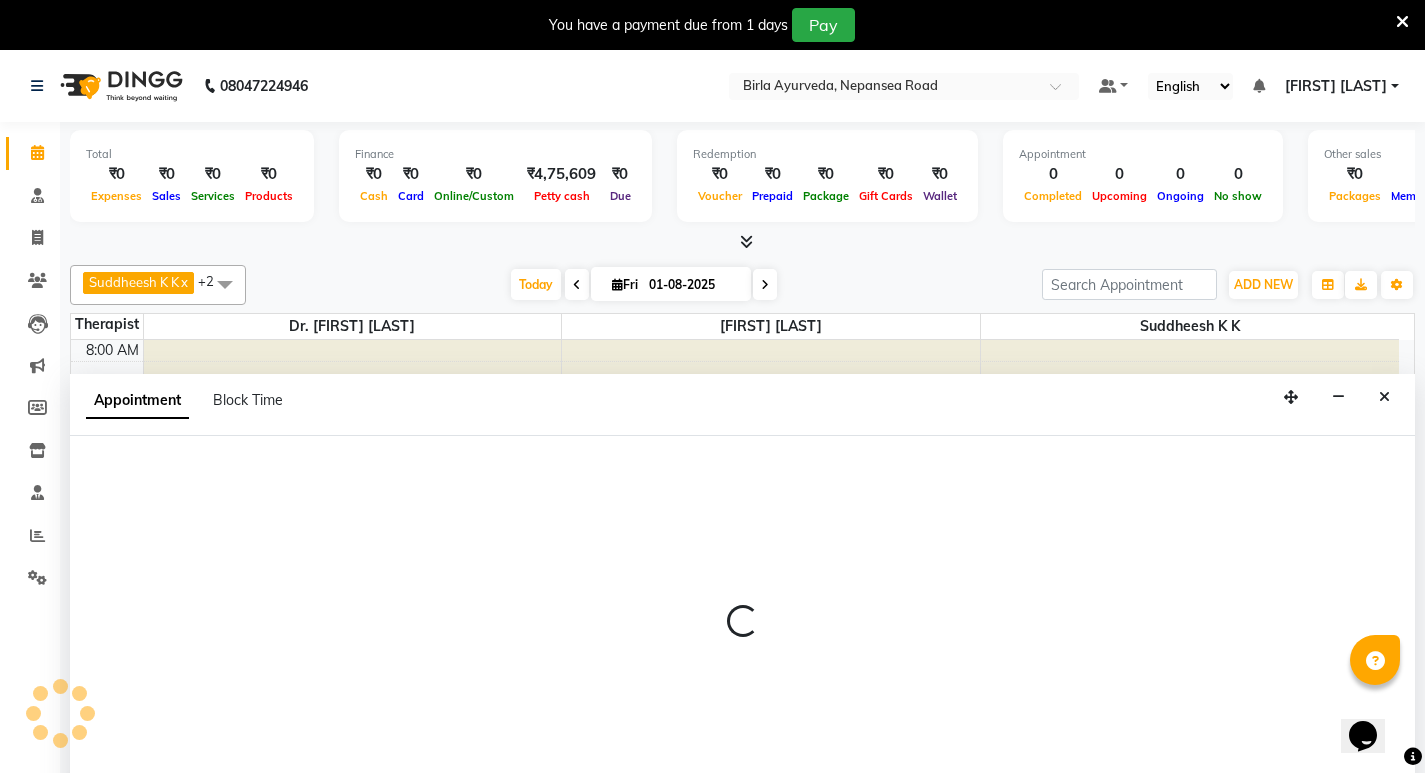 scroll, scrollTop: 51, scrollLeft: 0, axis: vertical 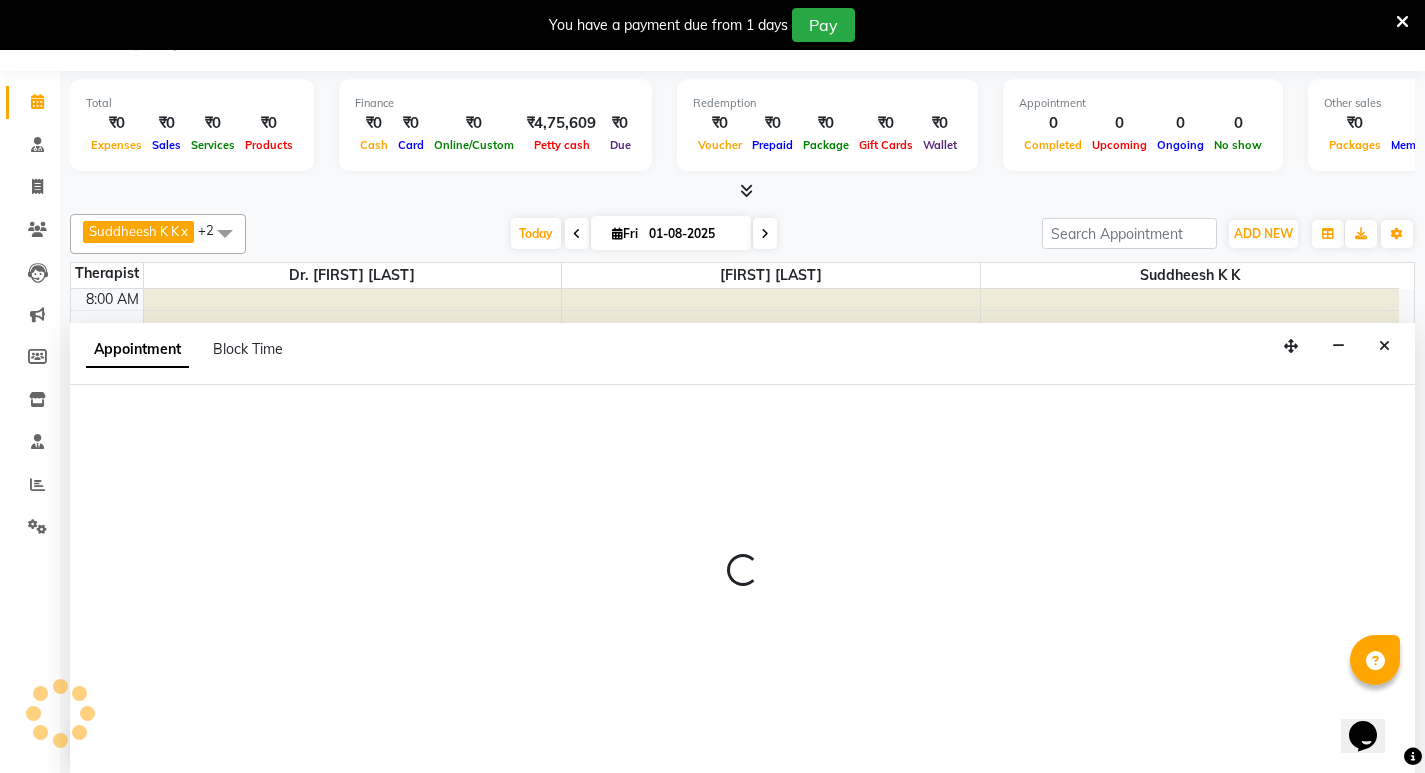 select on "56923" 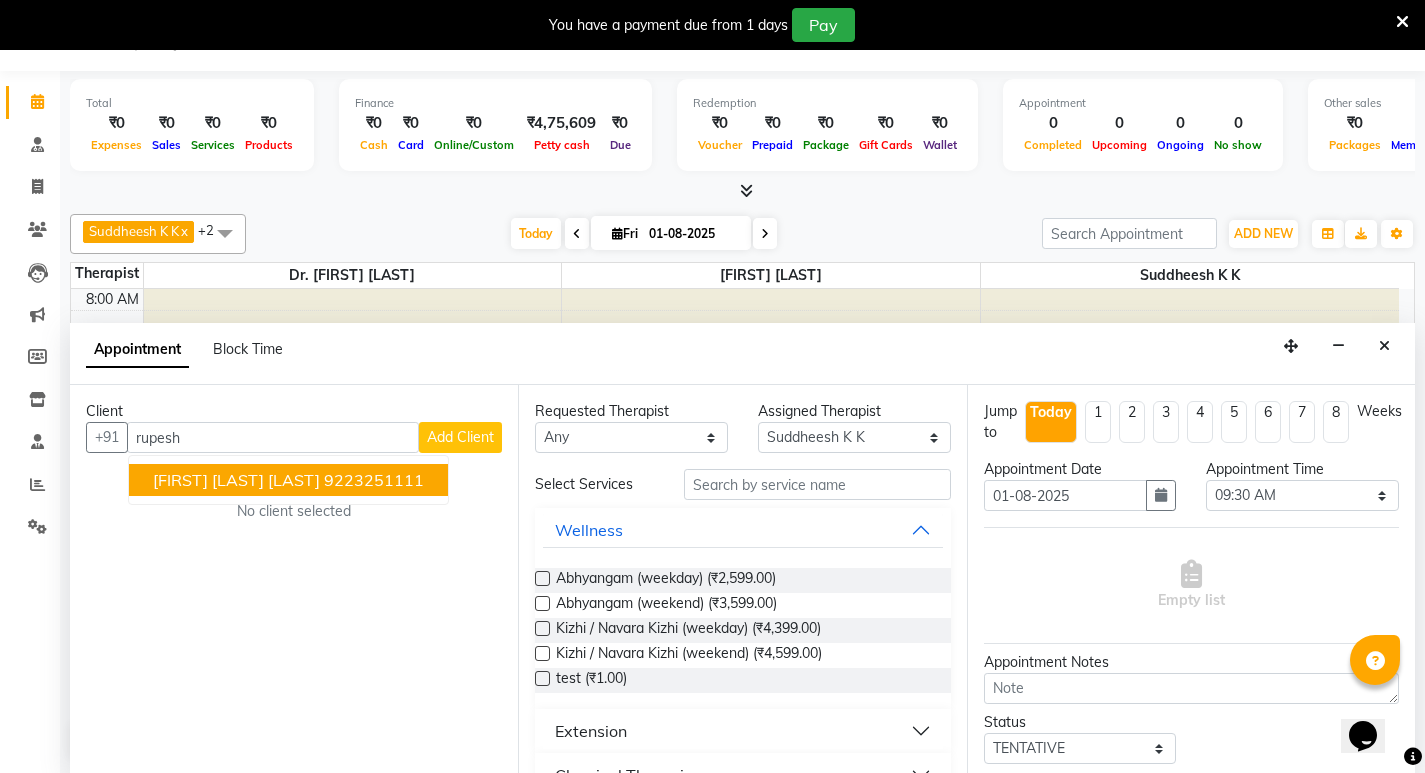 click on "[FIRST] [LAST] [LAST]" at bounding box center (236, 480) 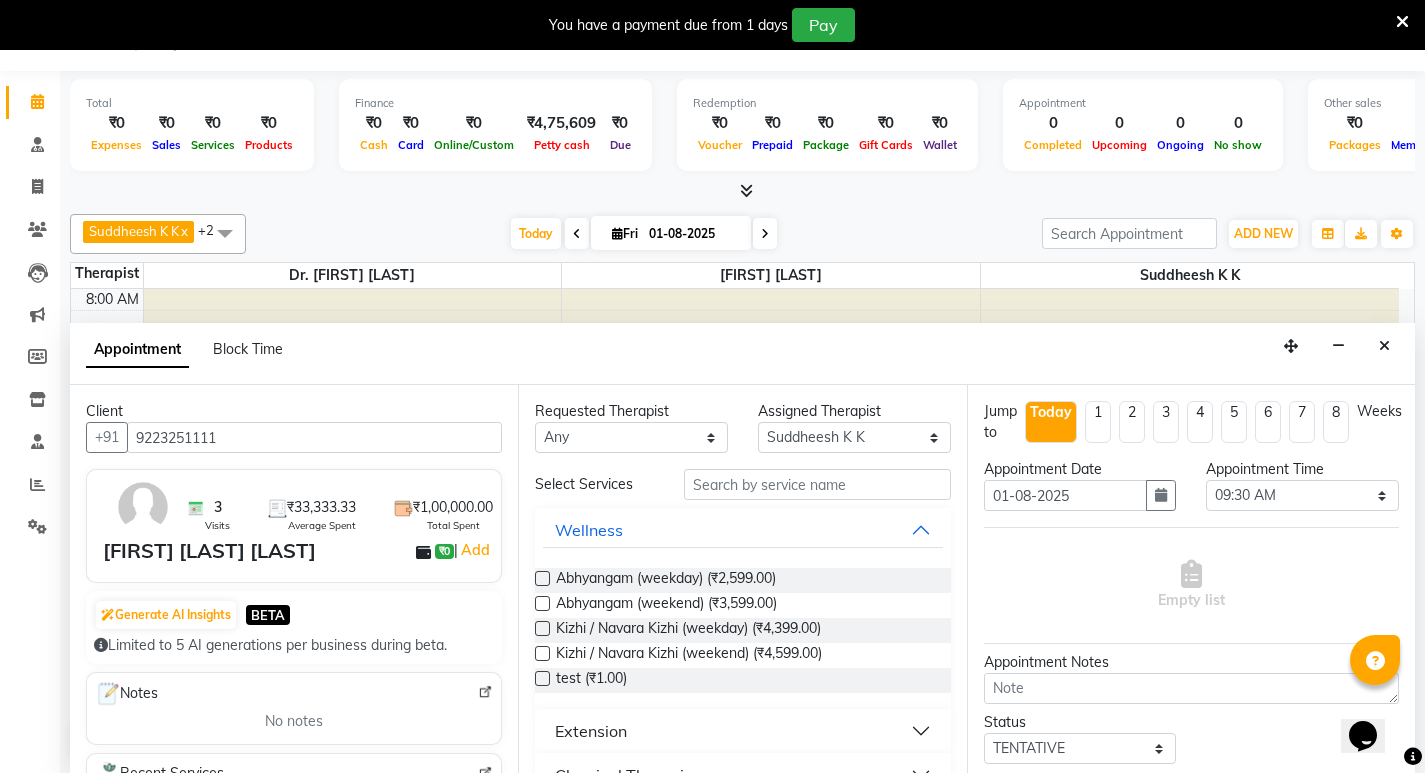 type on "9223251111" 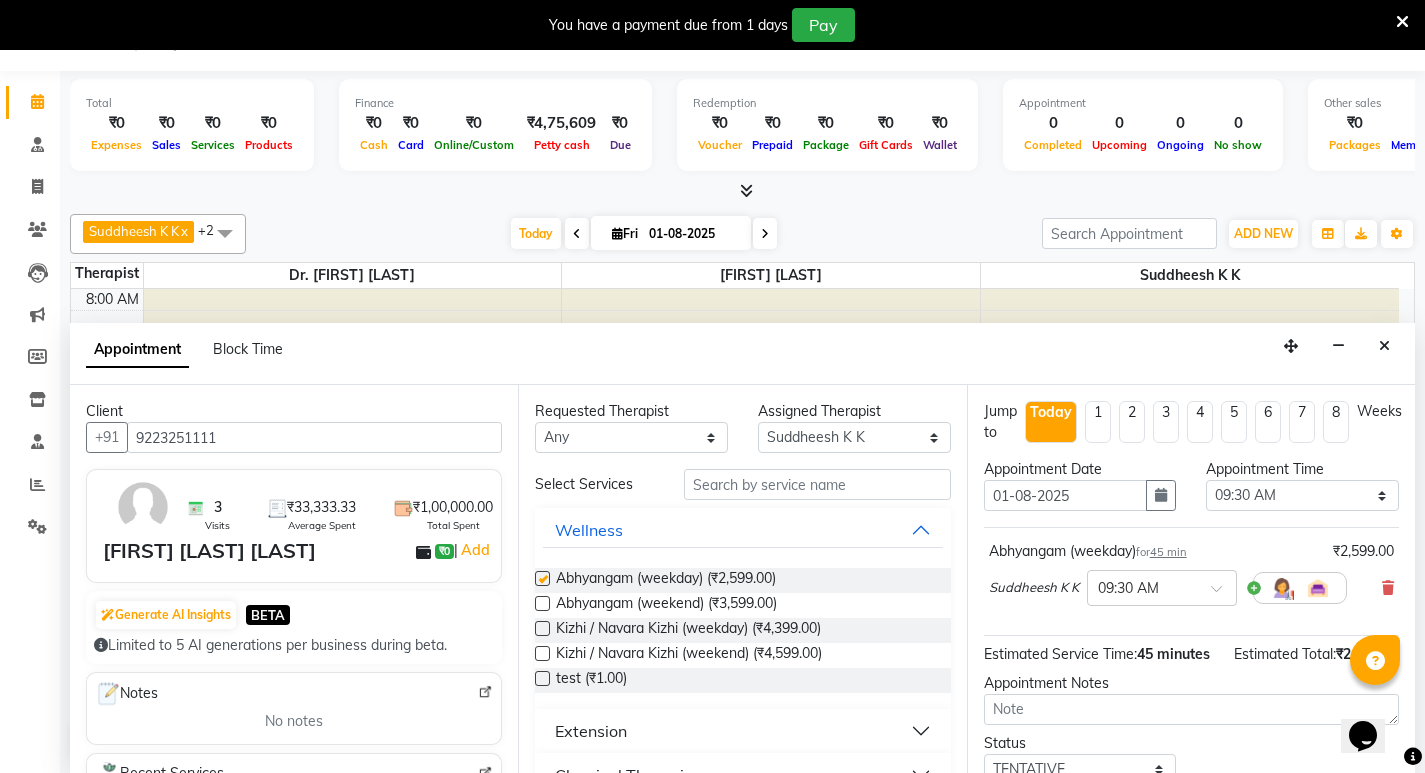 checkbox on "false" 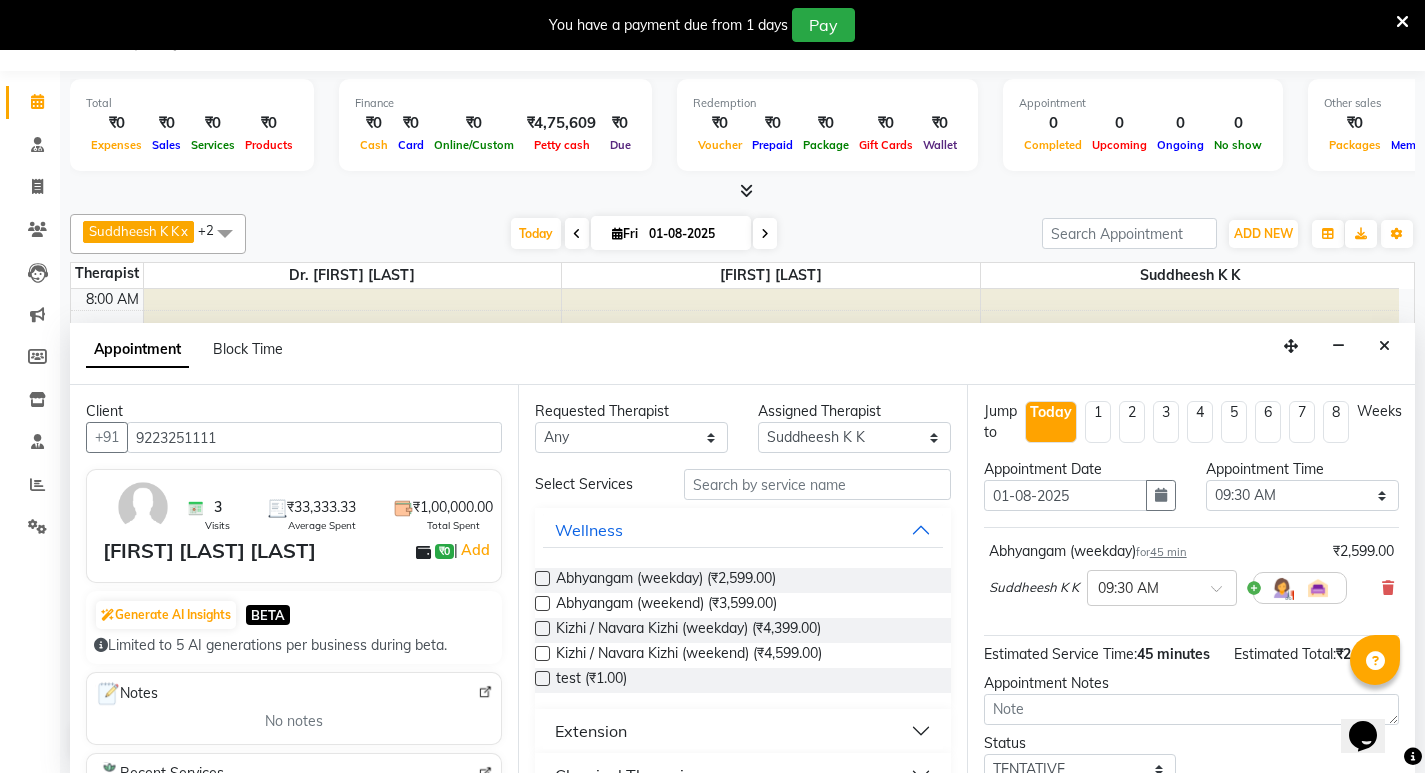 scroll, scrollTop: 159, scrollLeft: 0, axis: vertical 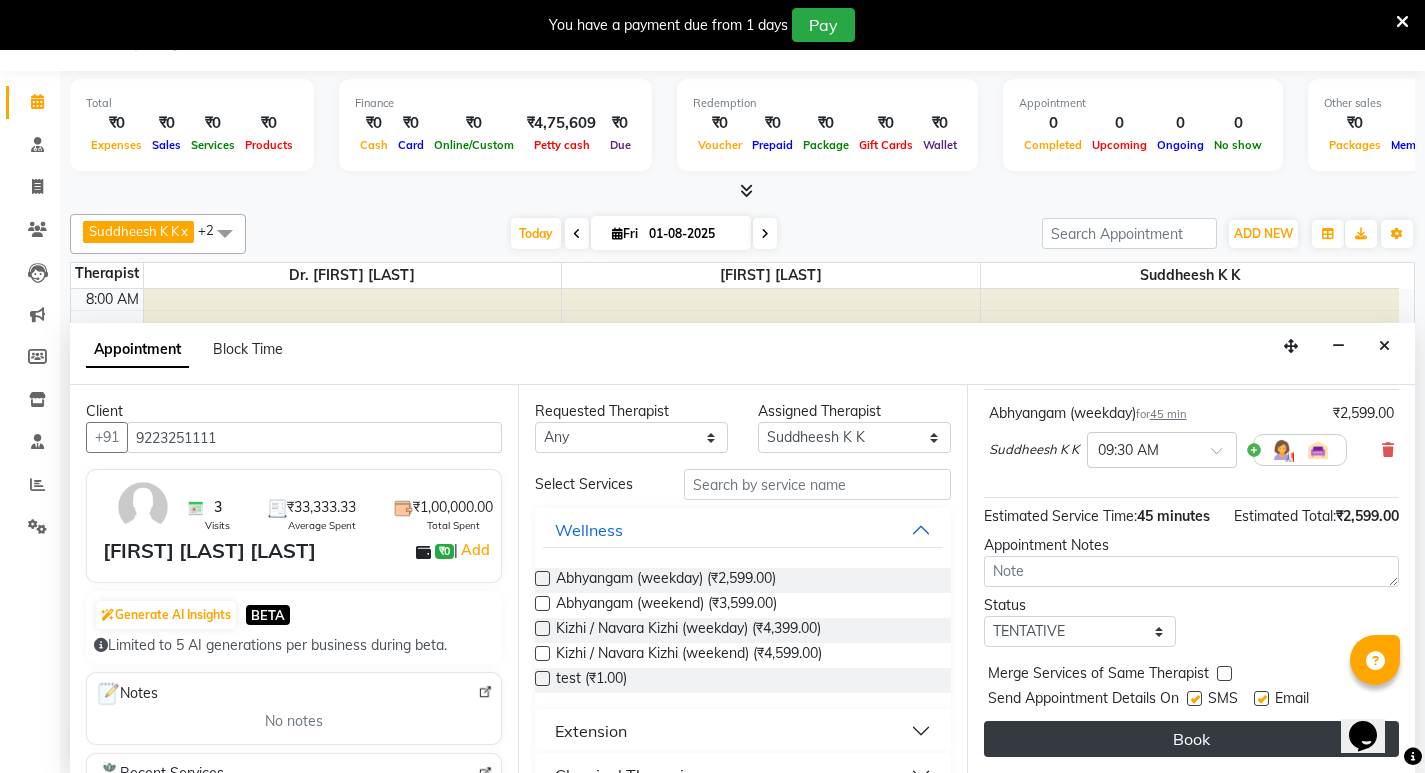 click on "Book" at bounding box center (1191, 739) 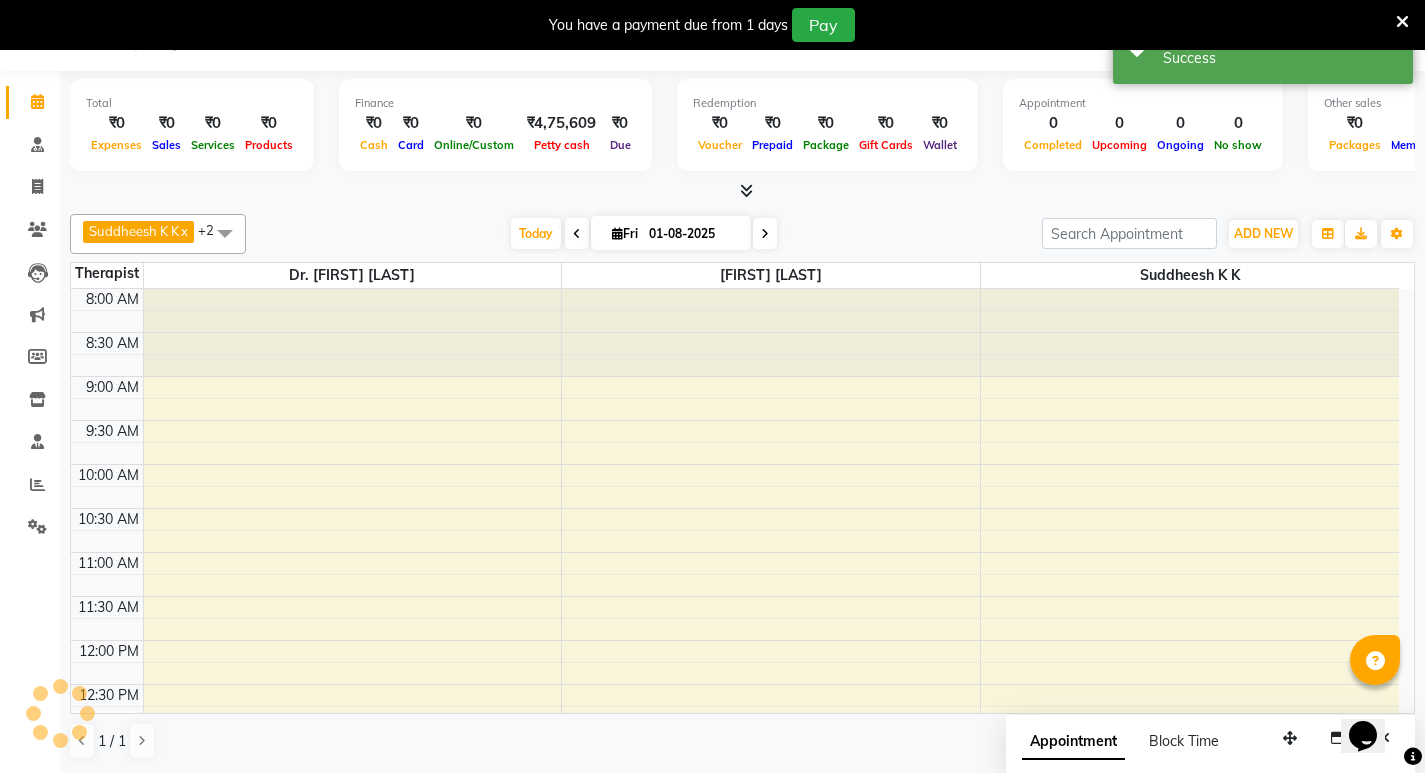 scroll, scrollTop: 0, scrollLeft: 0, axis: both 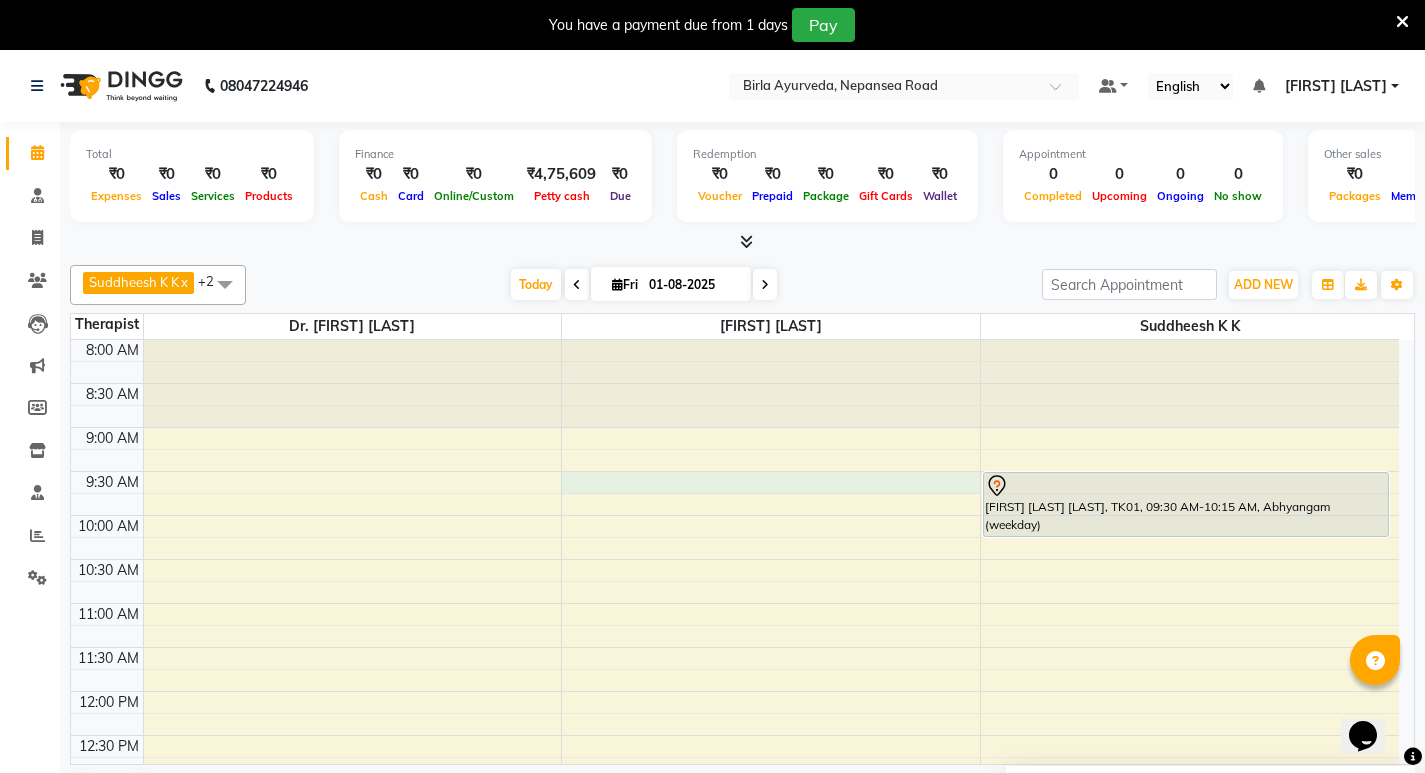 click on "8:00 AM 8:30 AM 9:00 AM 9:30 AM 10:00 AM 10:30 AM 11:00 AM 11:30 AM 12:00 PM 12:30 PM 1:00 PM 1:30 PM 2:00 PM 2:30 PM 3:00 PM 3:30 PM 4:00 PM 4:30 PM 5:00 PM 5:30 PM 6:00 PM 6:30 PM 7:00 PM 7:30 PM             [FIRST] [LAST] [LAST], TK01, 09:30 AM-10:15 AM, Abhyangam  (weekday)" at bounding box center [735, 867] 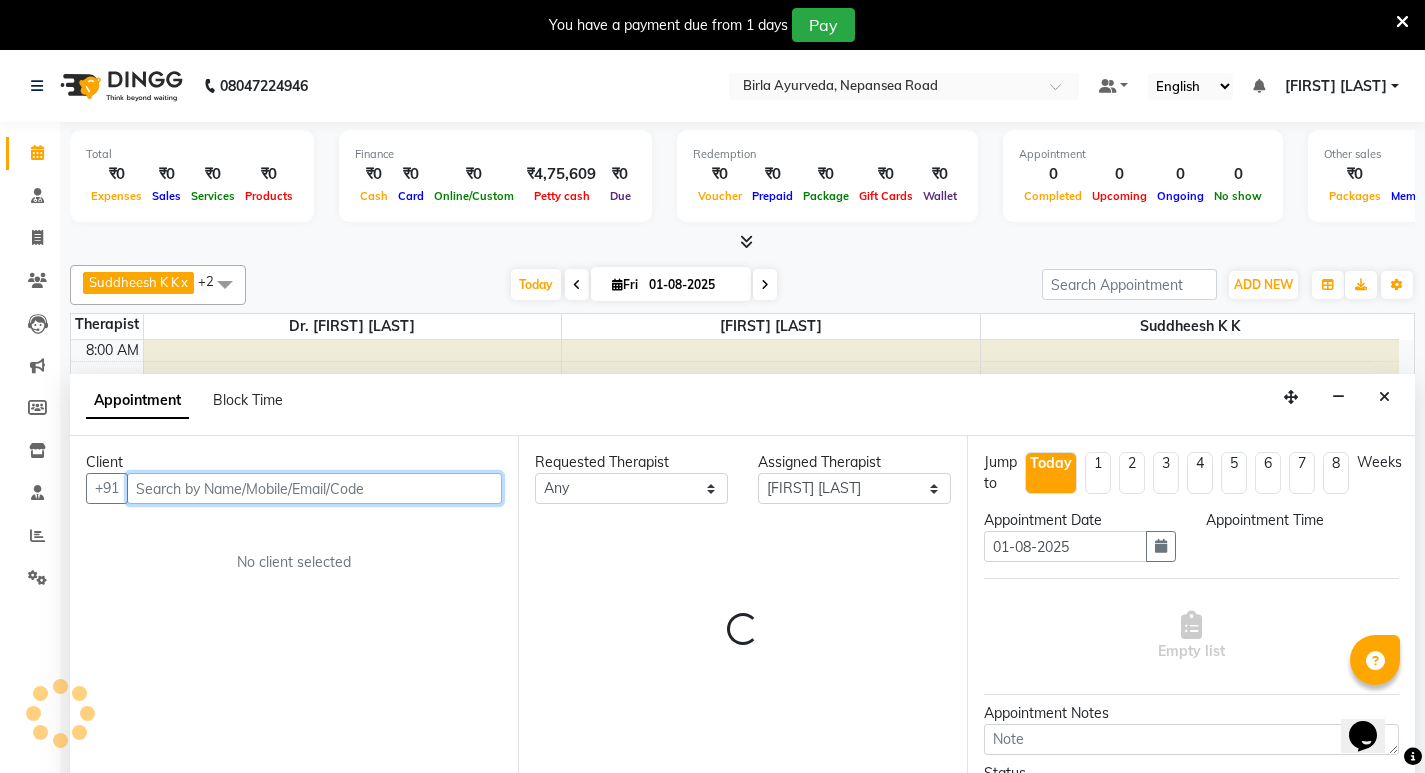 select on "570" 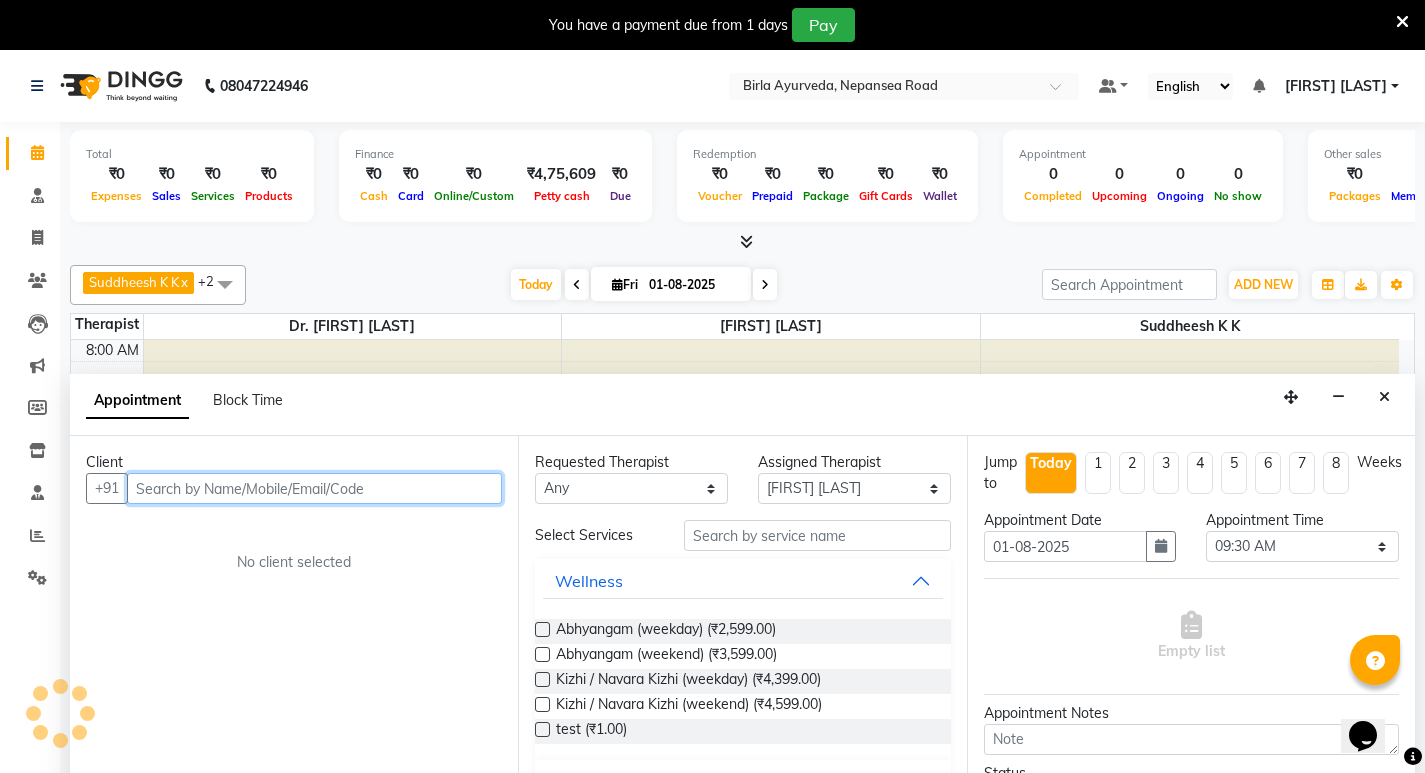 scroll, scrollTop: 51, scrollLeft: 0, axis: vertical 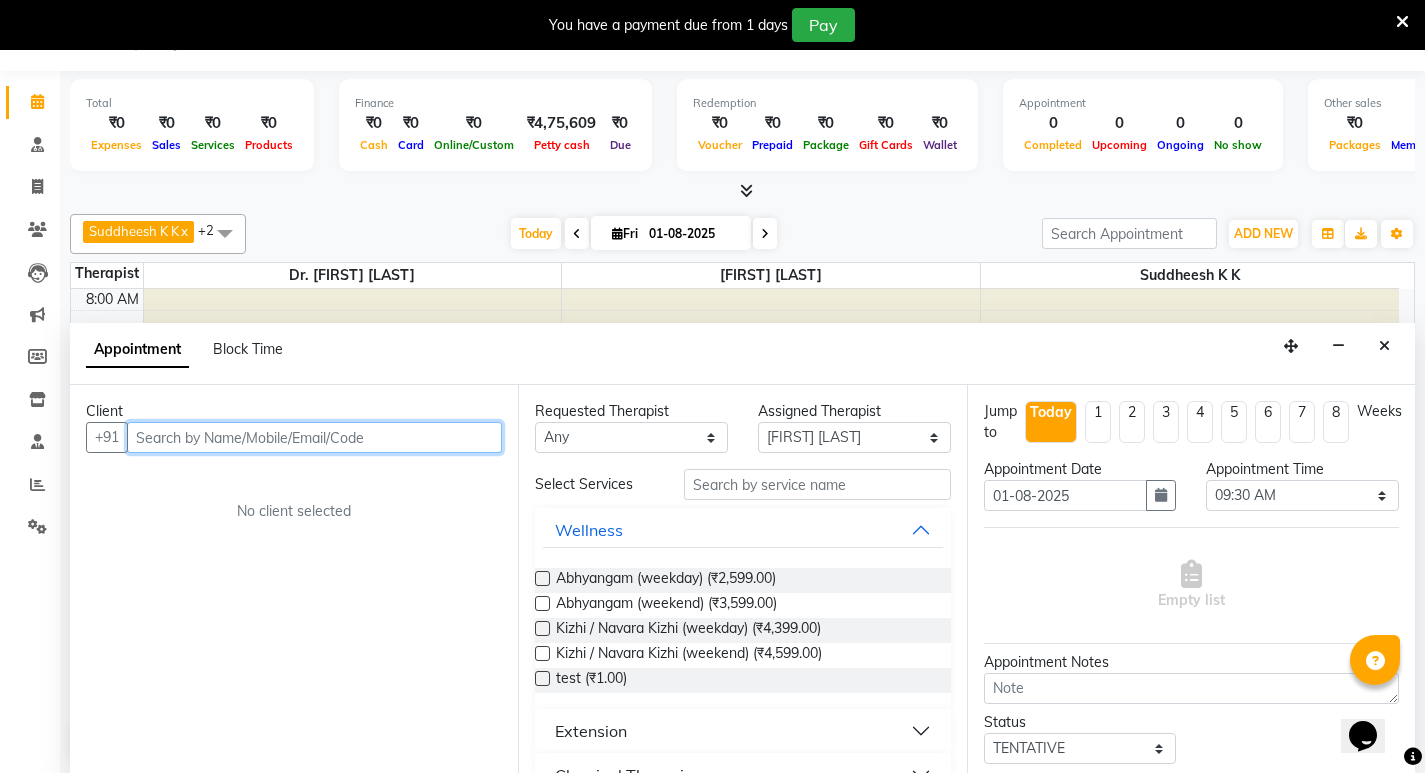 click at bounding box center (314, 437) 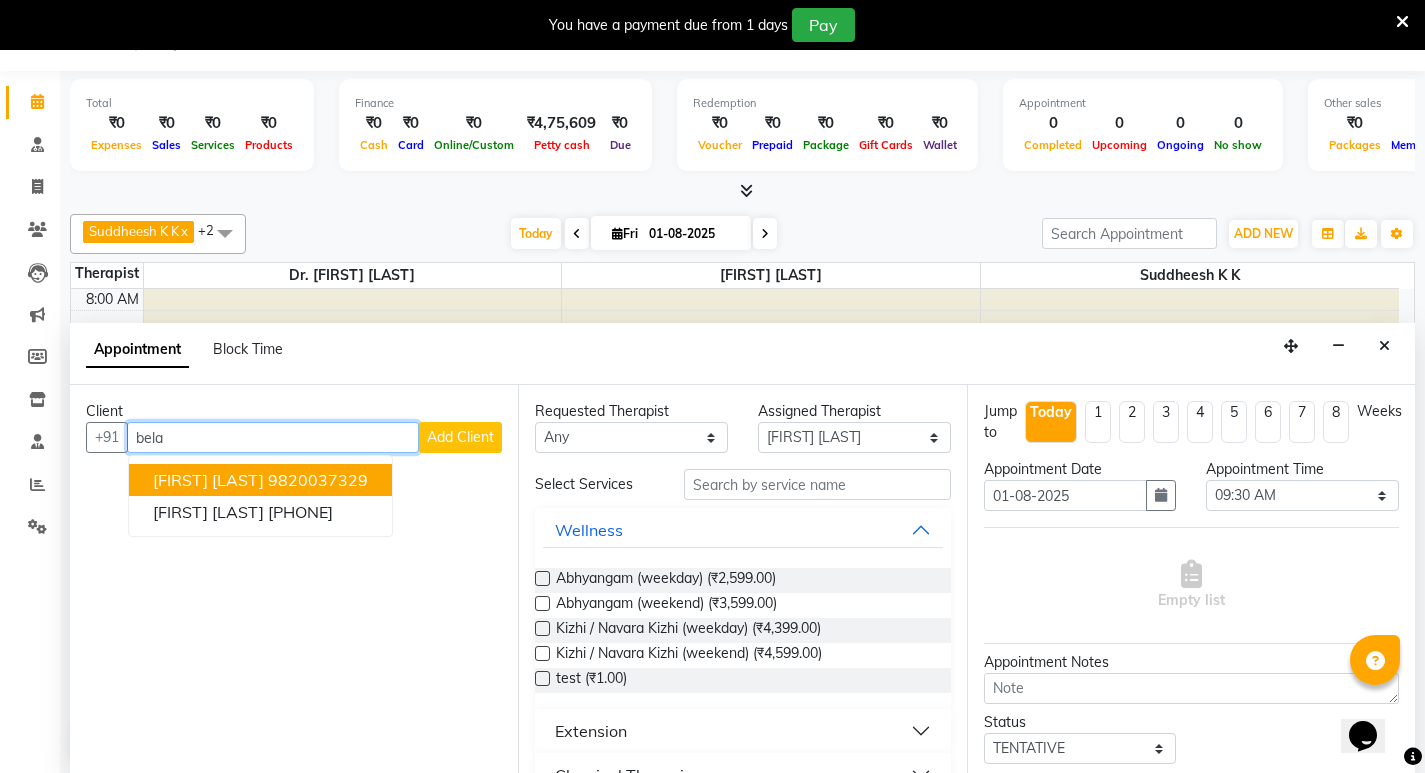 click on "[FIRST] [LAST] [PHONE]" at bounding box center (260, 480) 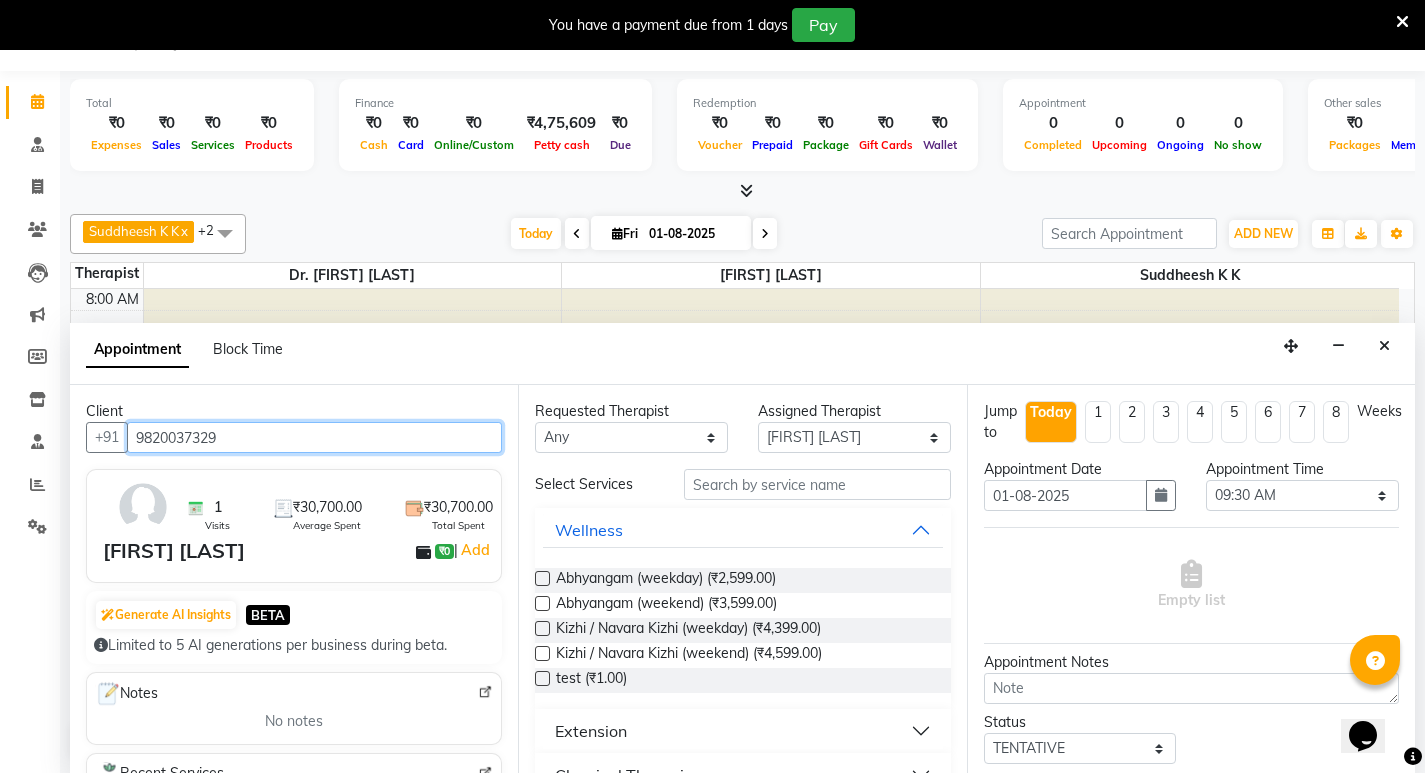 type on "9820037329" 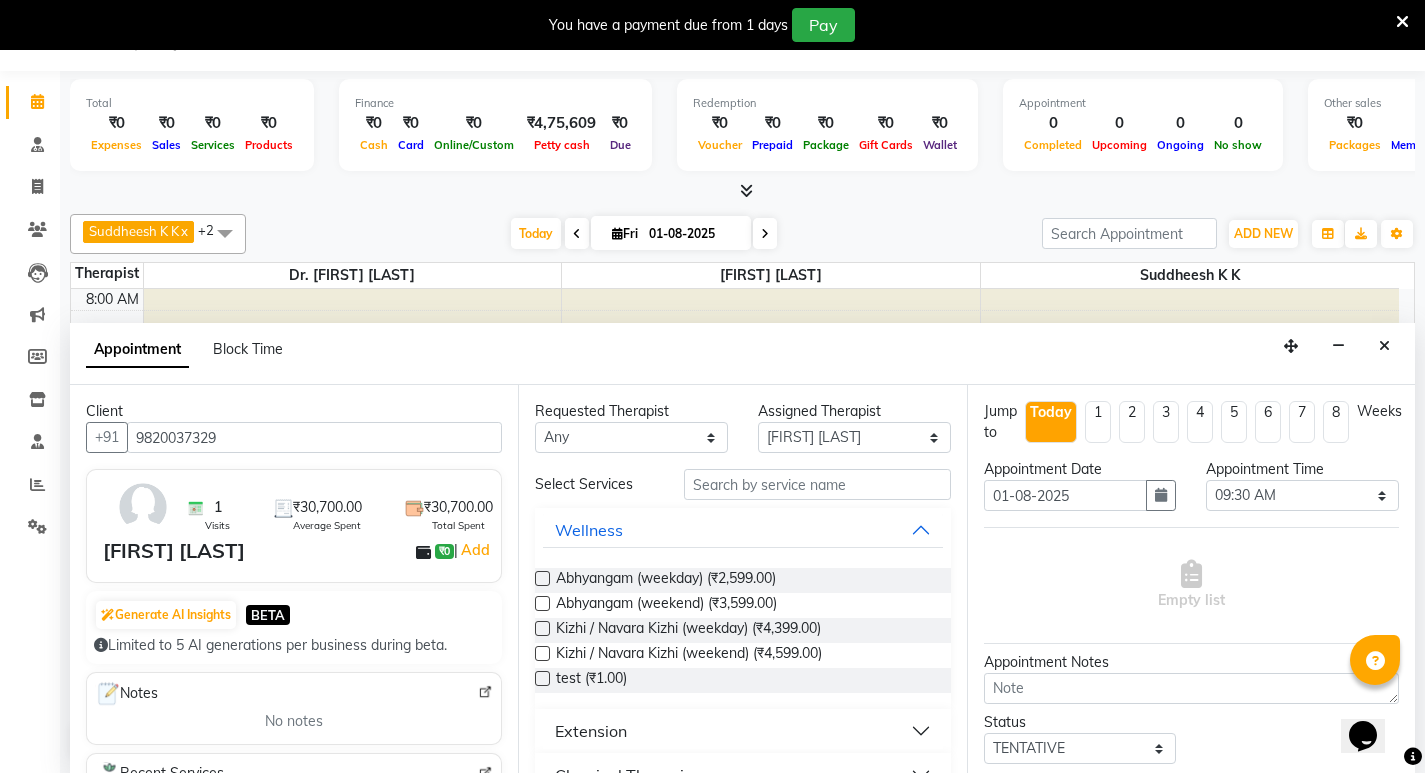 click on "Extension" at bounding box center [742, 731] 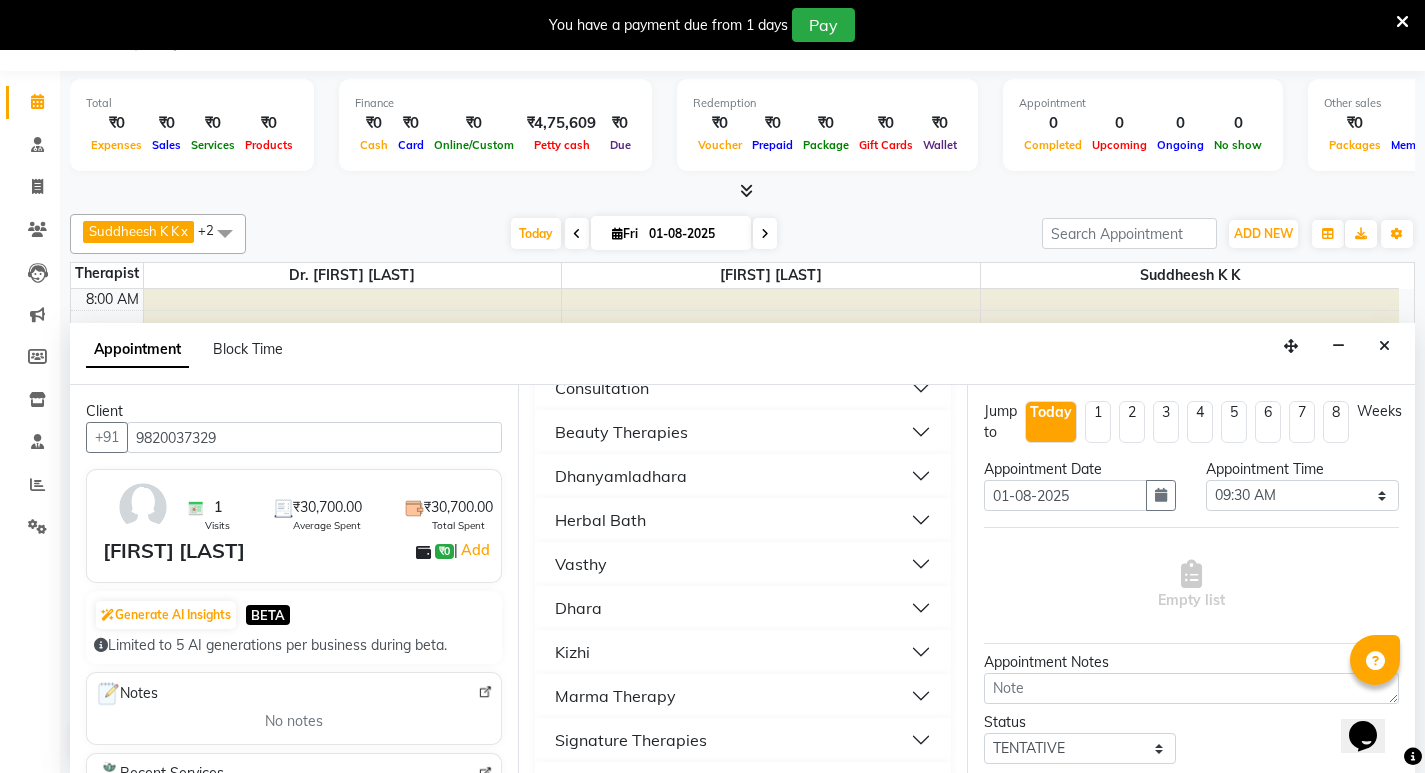 scroll, scrollTop: 600, scrollLeft: 0, axis: vertical 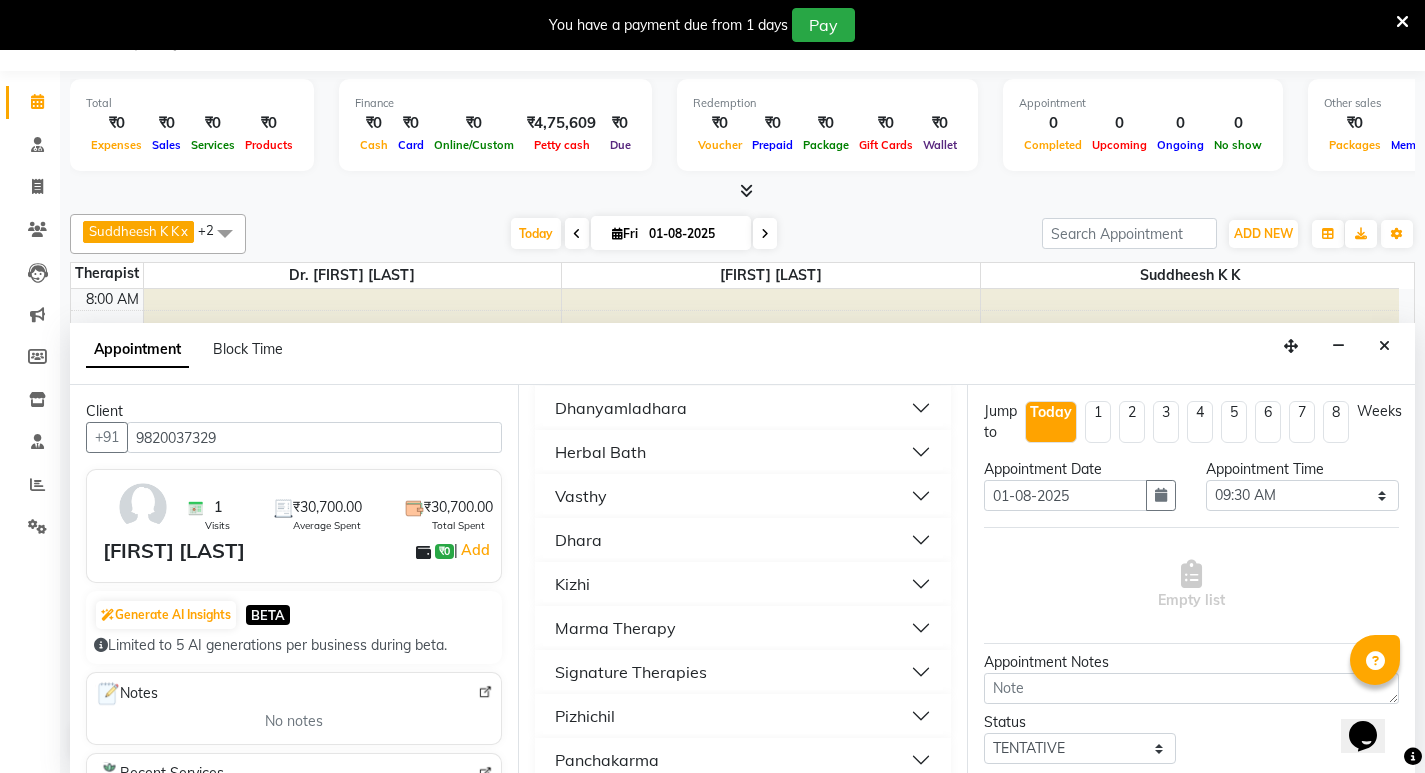 click on "Vasthy" at bounding box center [742, 496] 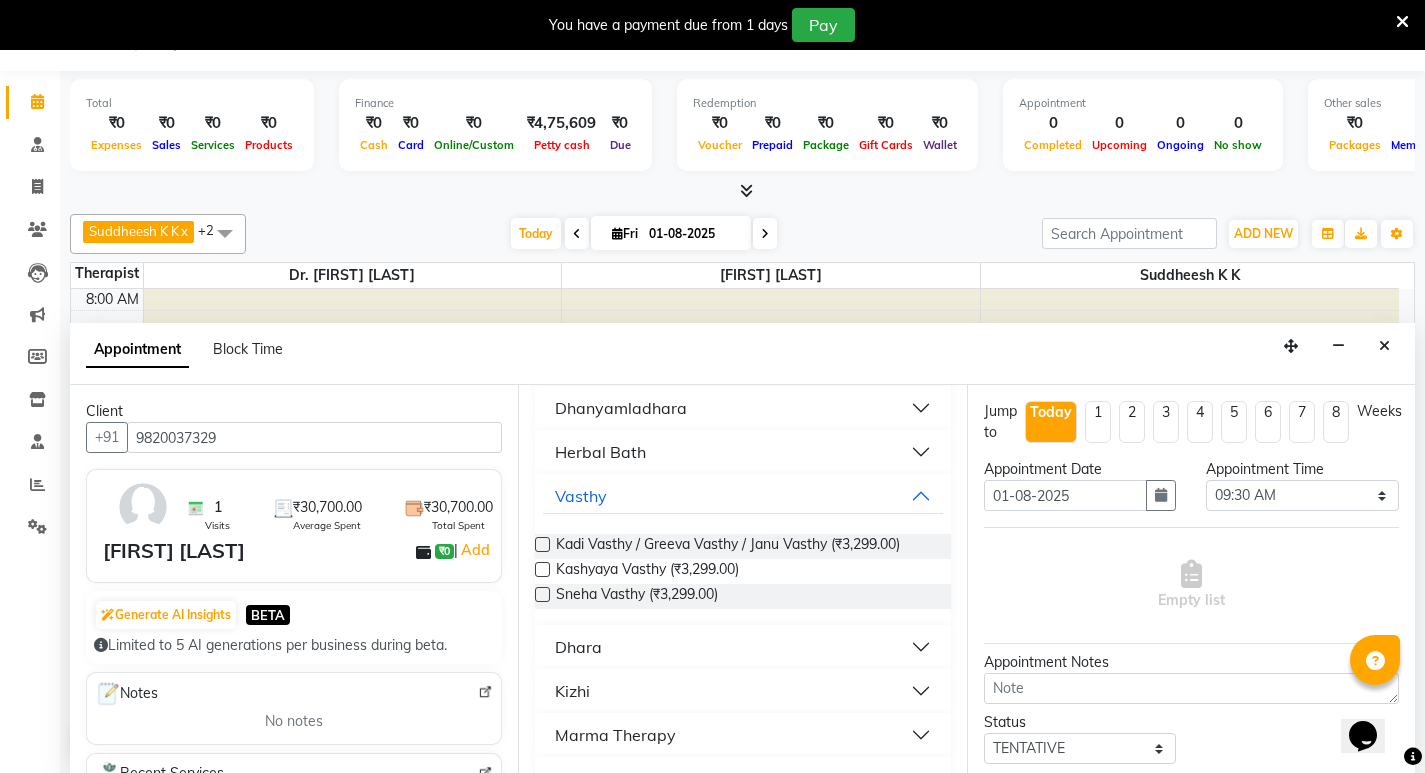 click at bounding box center [542, 569] 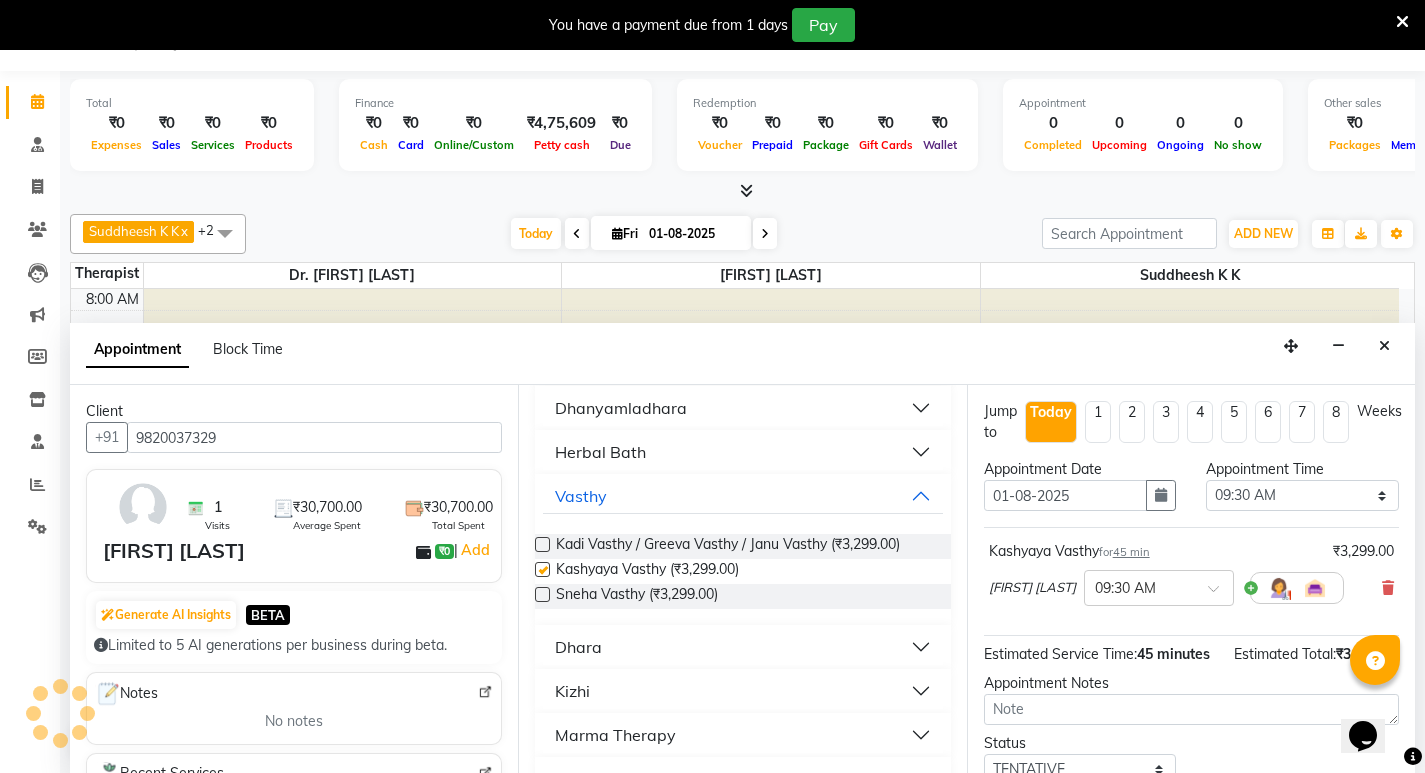 checkbox on "false" 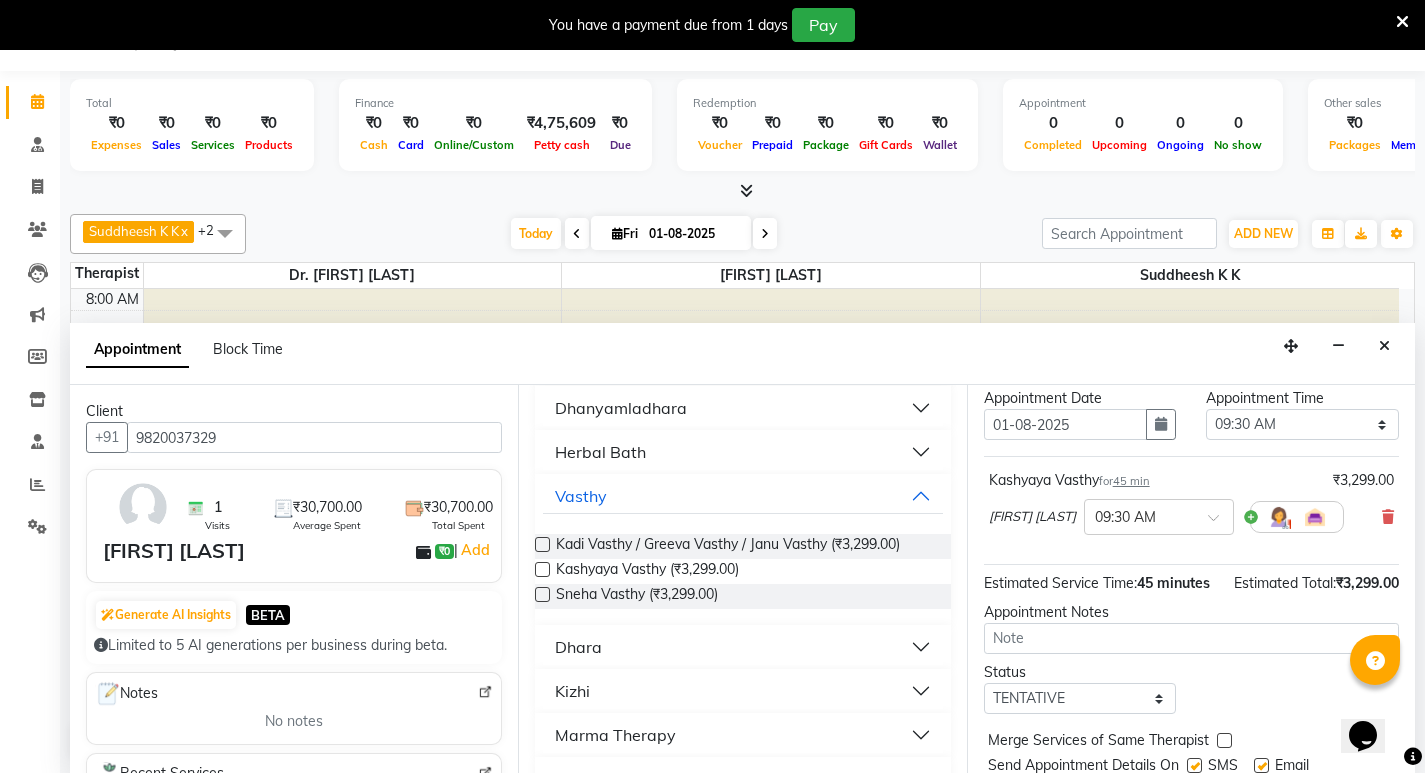 scroll, scrollTop: 159, scrollLeft: 0, axis: vertical 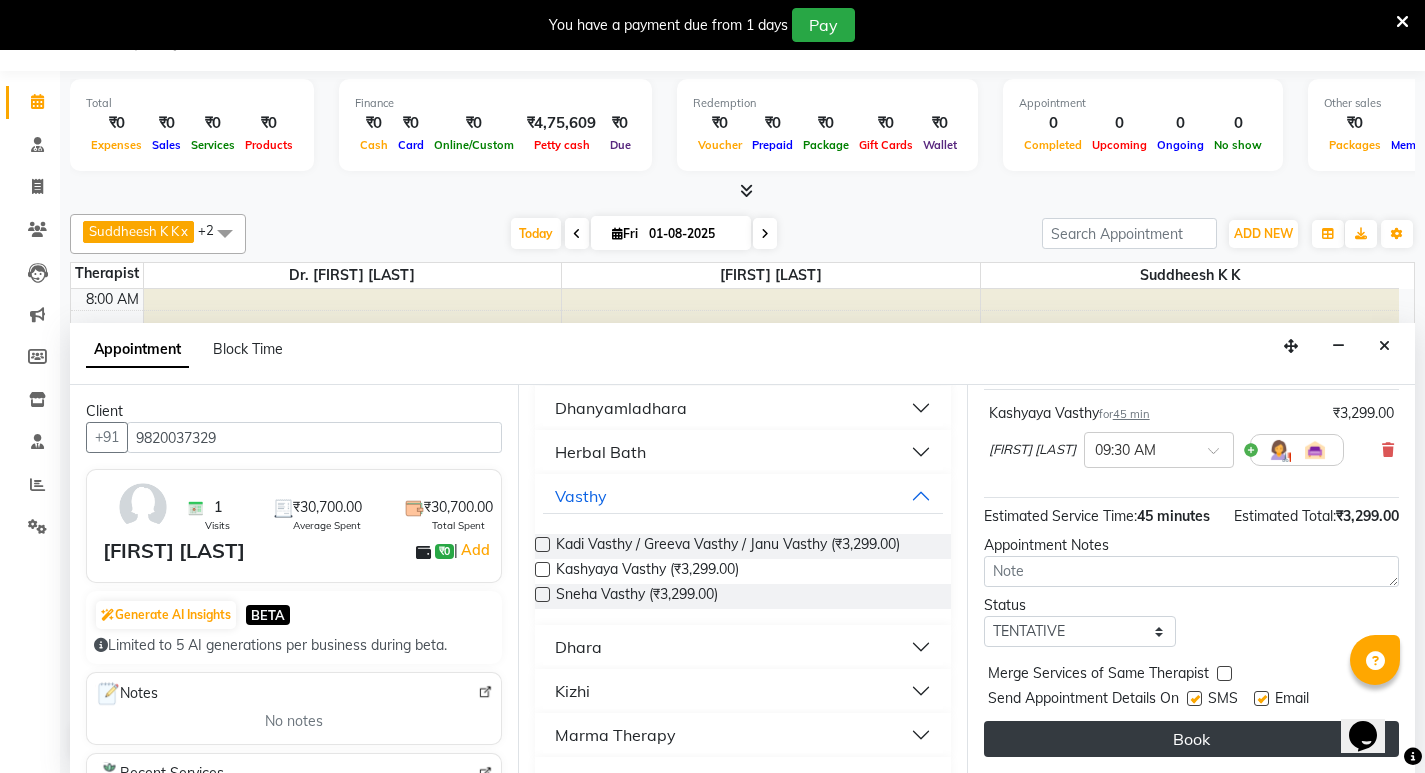 click on "Book" at bounding box center (1191, 739) 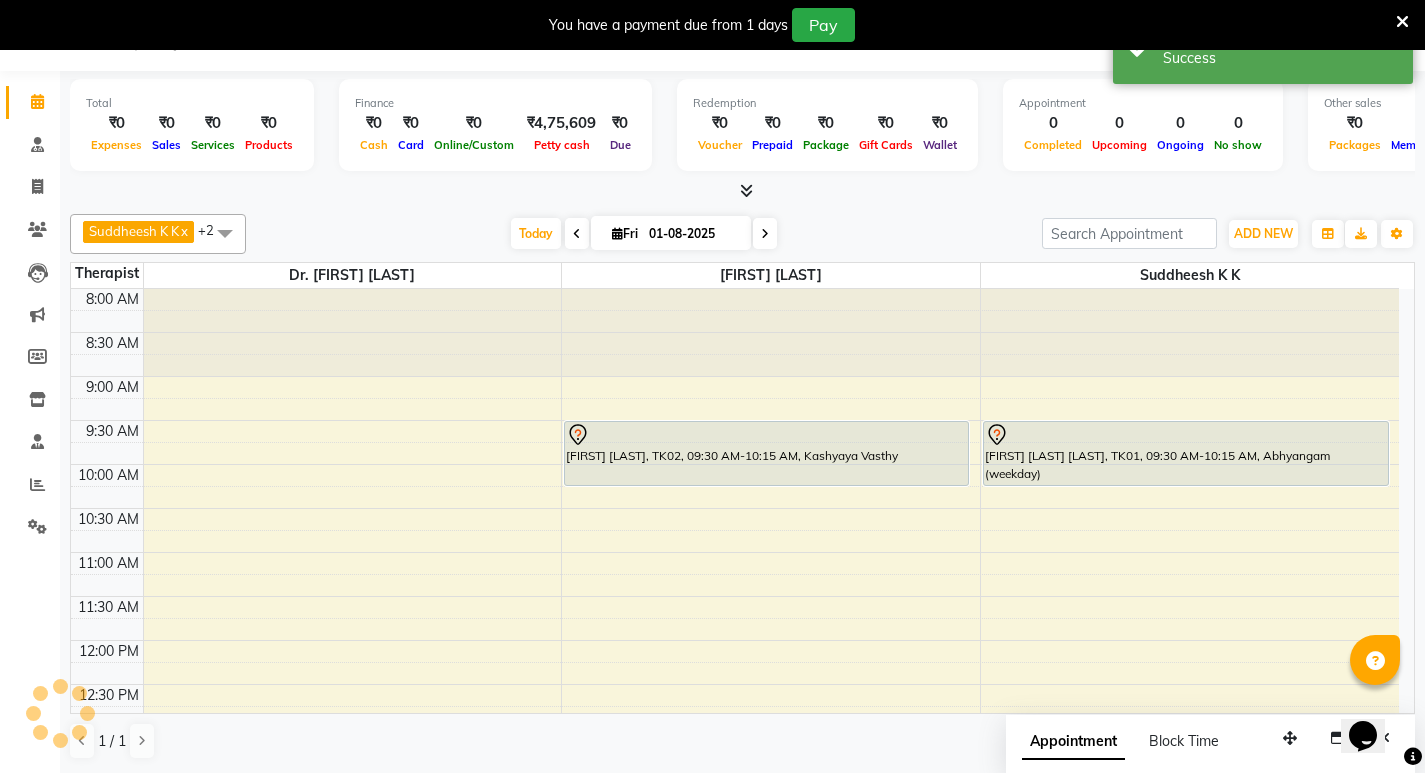 scroll, scrollTop: 0, scrollLeft: 0, axis: both 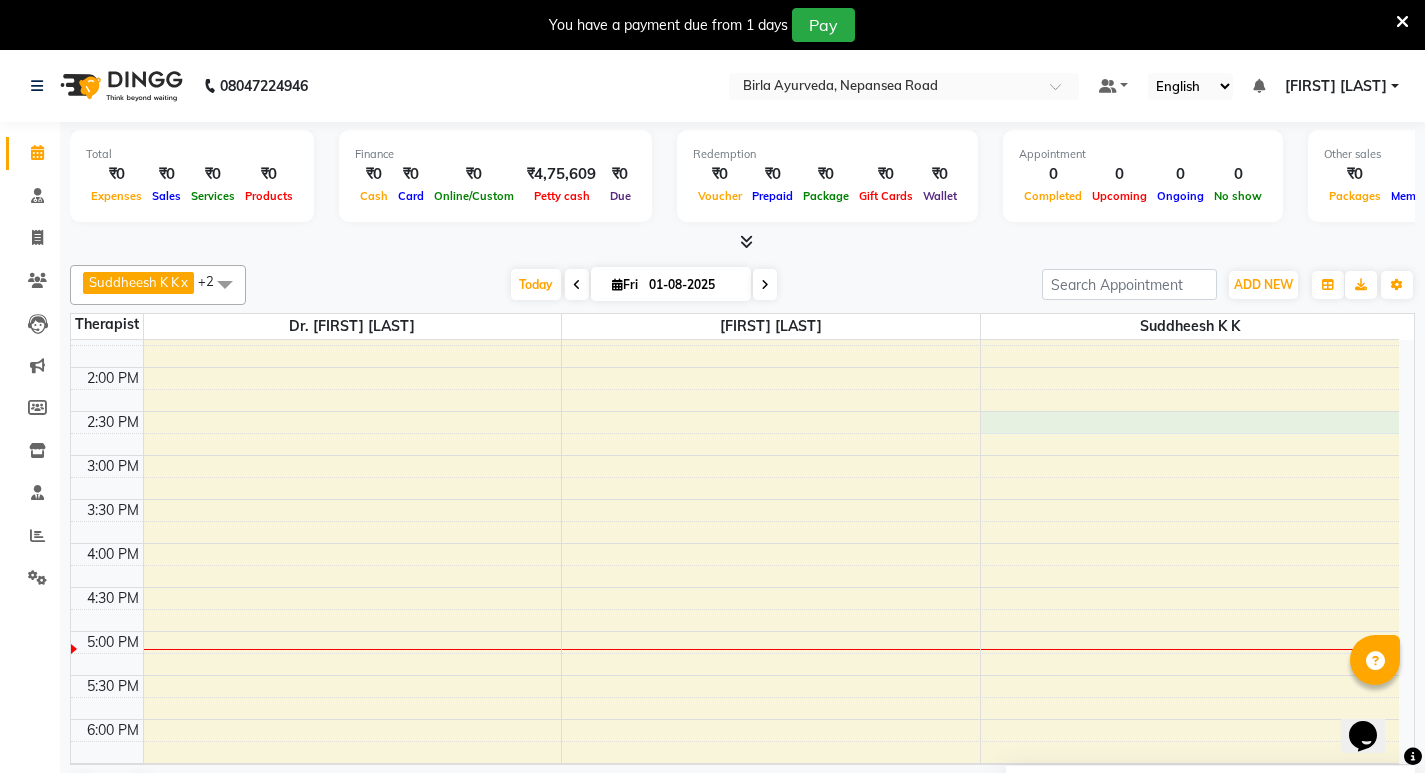 click on "8:00 AM 8:30 AM 9:00 AM 9:30 AM 10:00 AM 10:30 AM 11:00 AM 11:30 AM 12:00 PM 12:30 PM 1:00 PM 1:30 PM 2:00 PM 2:30 PM 3:00 PM 3:30 PM 4:00 PM 4:30 PM 5:00 PM 5:30 PM 6:00 PM 6:30 PM 7:00 PM 7:30 PM             [FIRST] [LAST], TK02, 09:30 AM-10:15 AM, Kashyaya Vasthy             [FIRST] [LAST] [LAST], TK01, 09:30 AM-10:15 AM, Abhyangam  (weekday)" at bounding box center [735, 367] 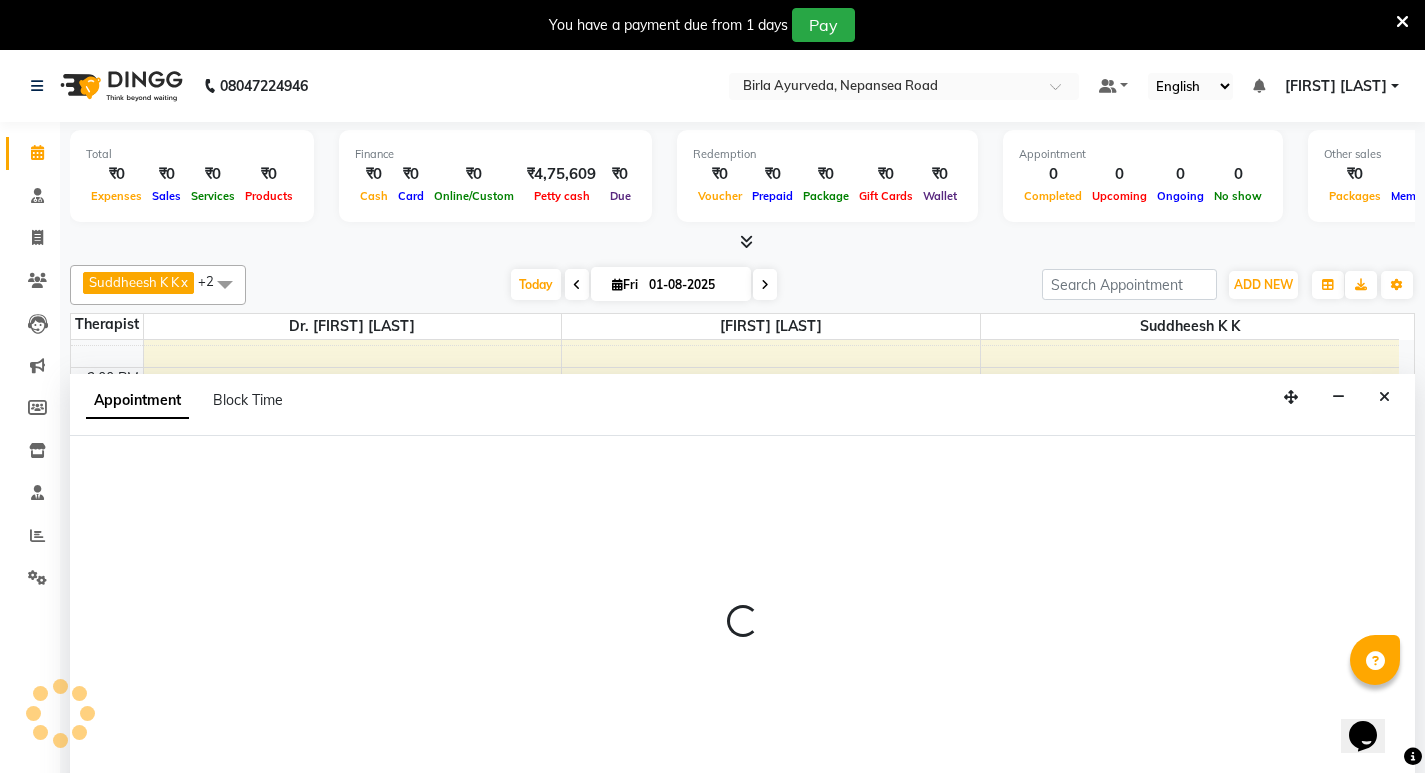 select on "56923" 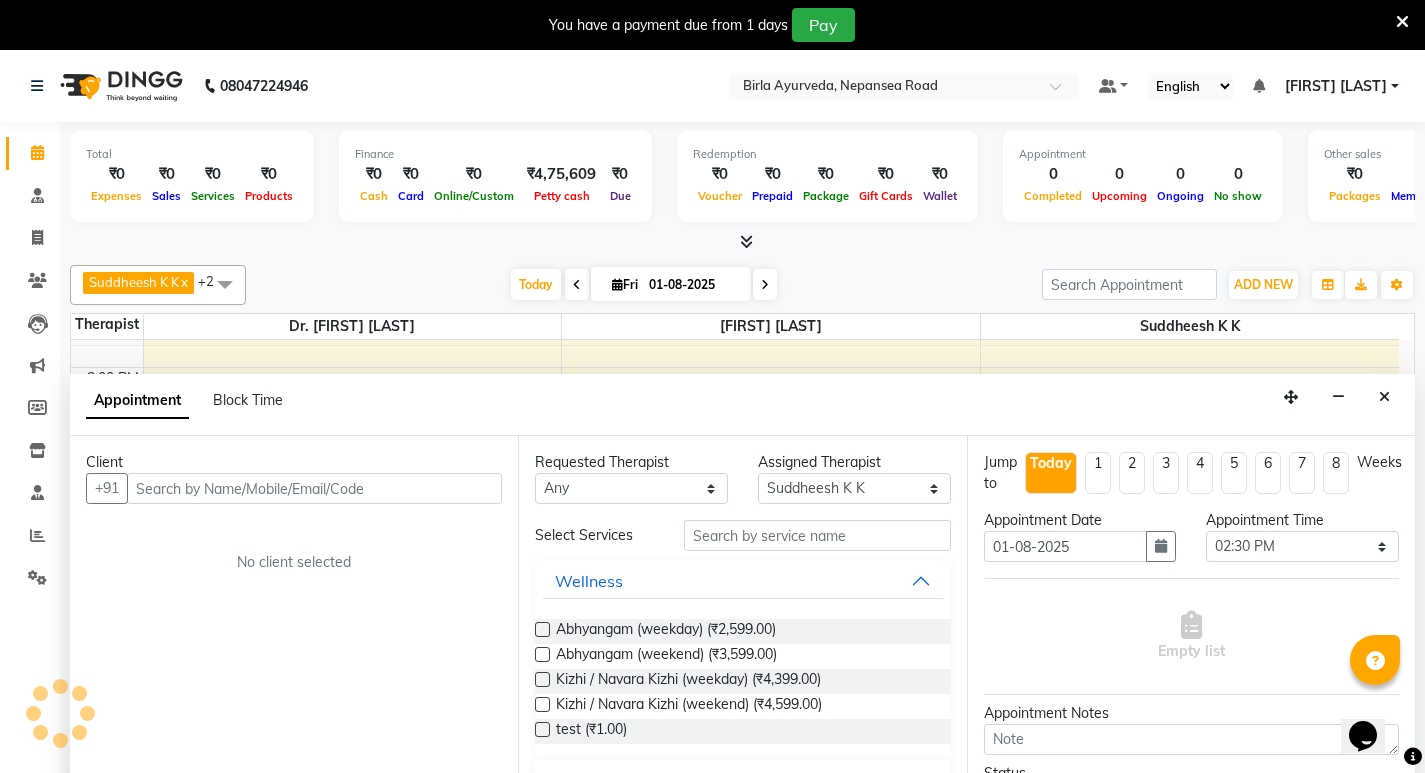 scroll, scrollTop: 51, scrollLeft: 0, axis: vertical 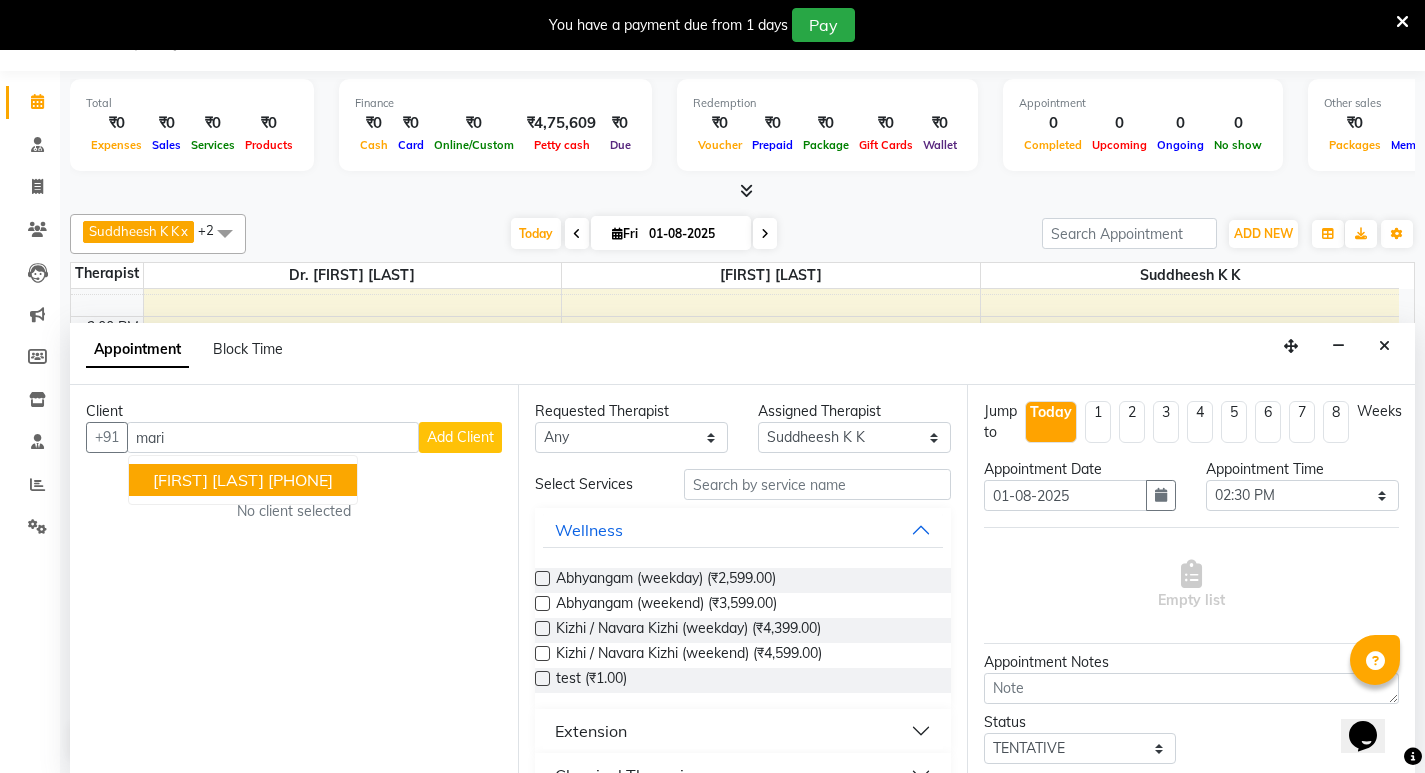 click on "[PHONE]" at bounding box center [300, 480] 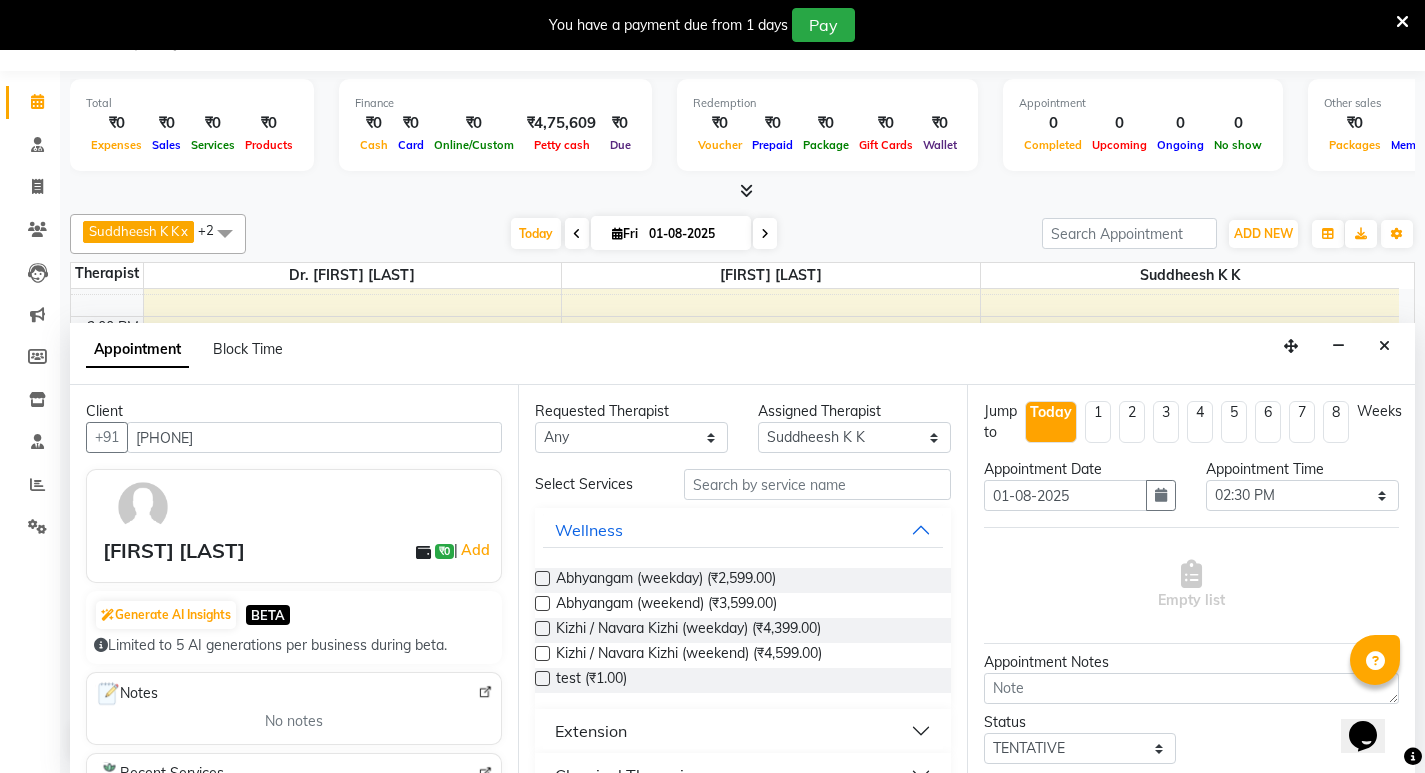 type on "[PHONE]" 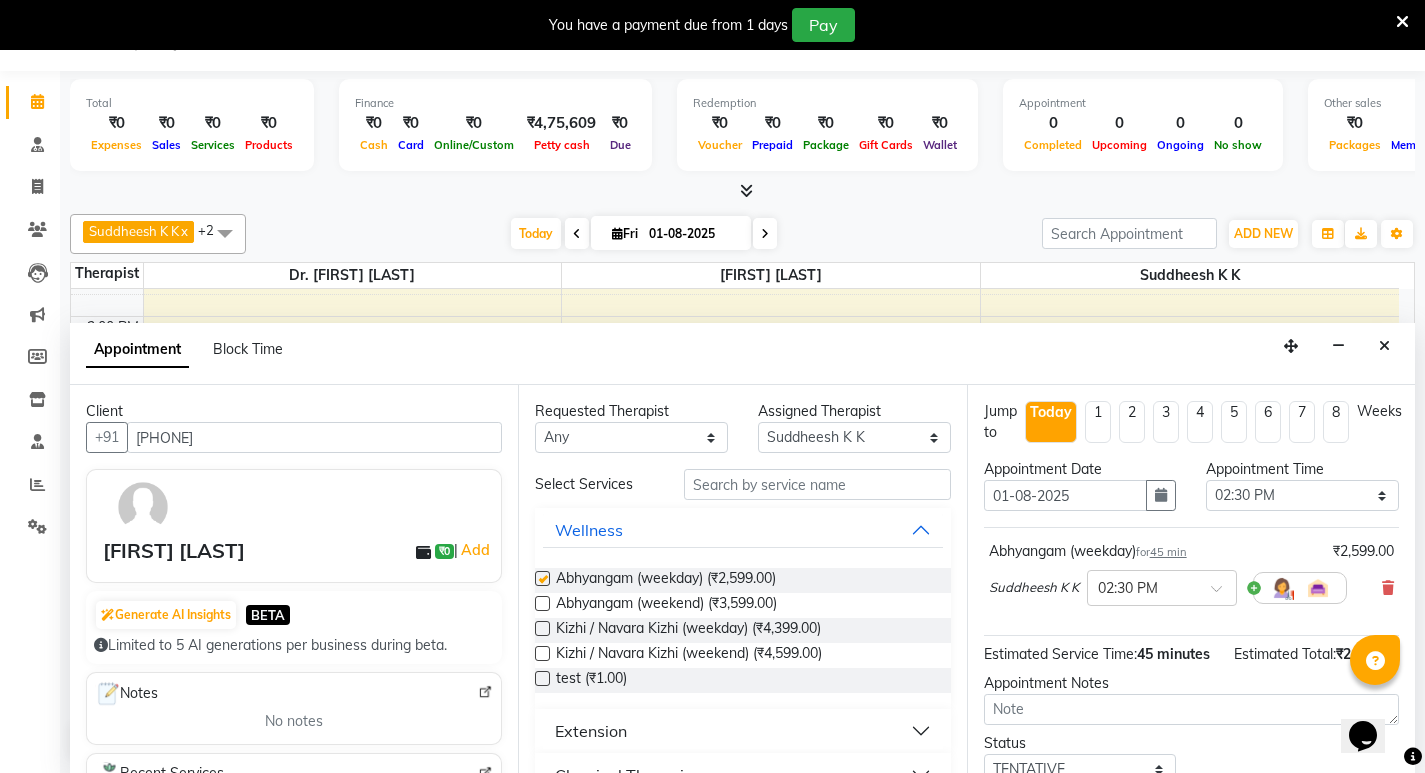 checkbox on "false" 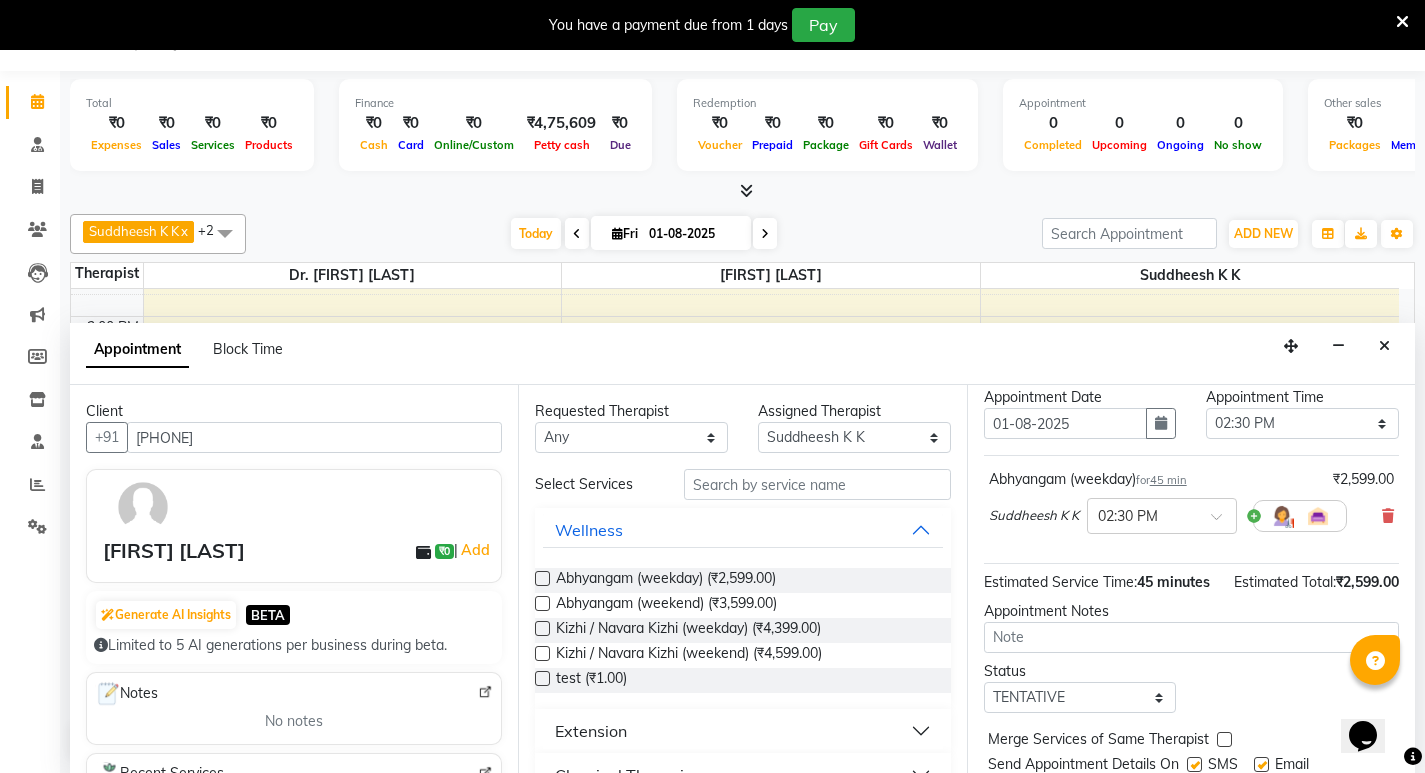 scroll, scrollTop: 159, scrollLeft: 0, axis: vertical 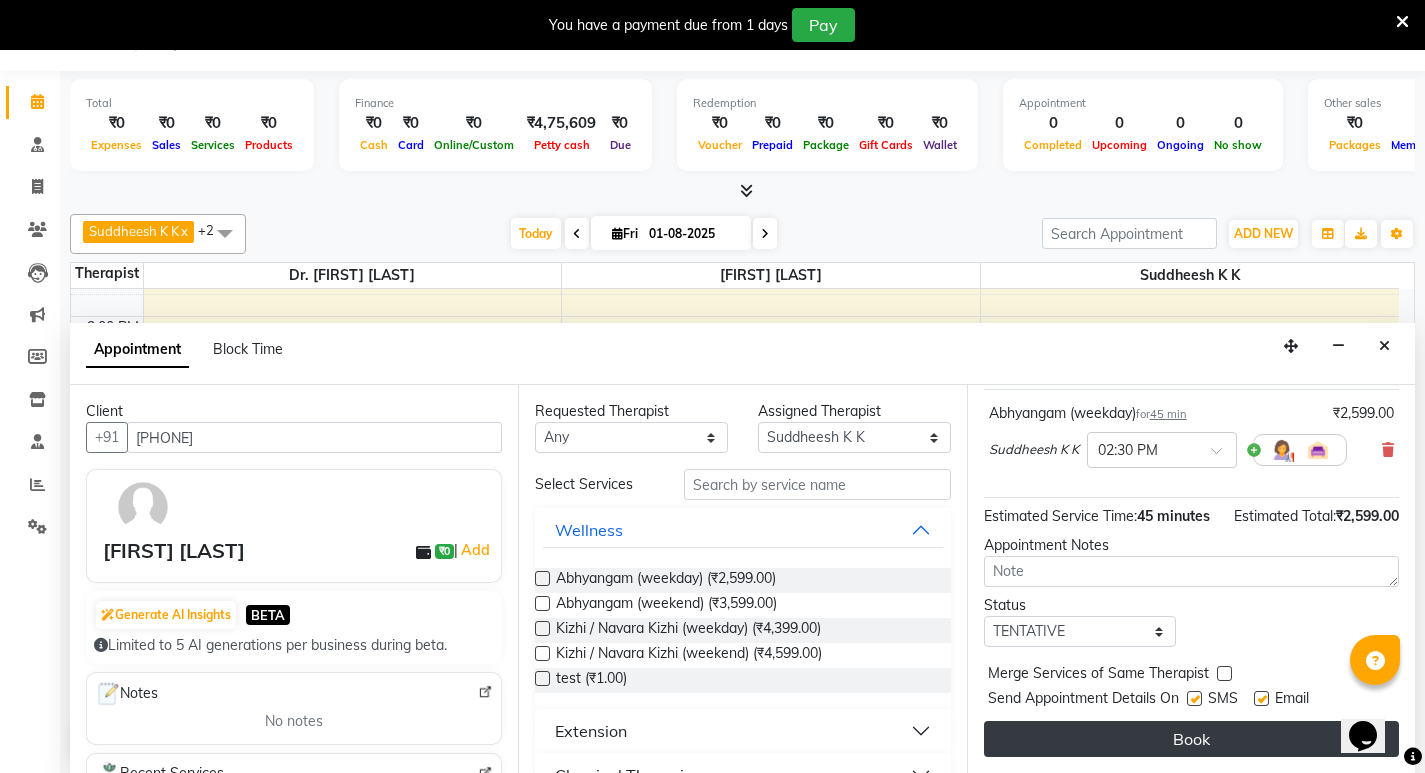 click on "Book" at bounding box center (1191, 739) 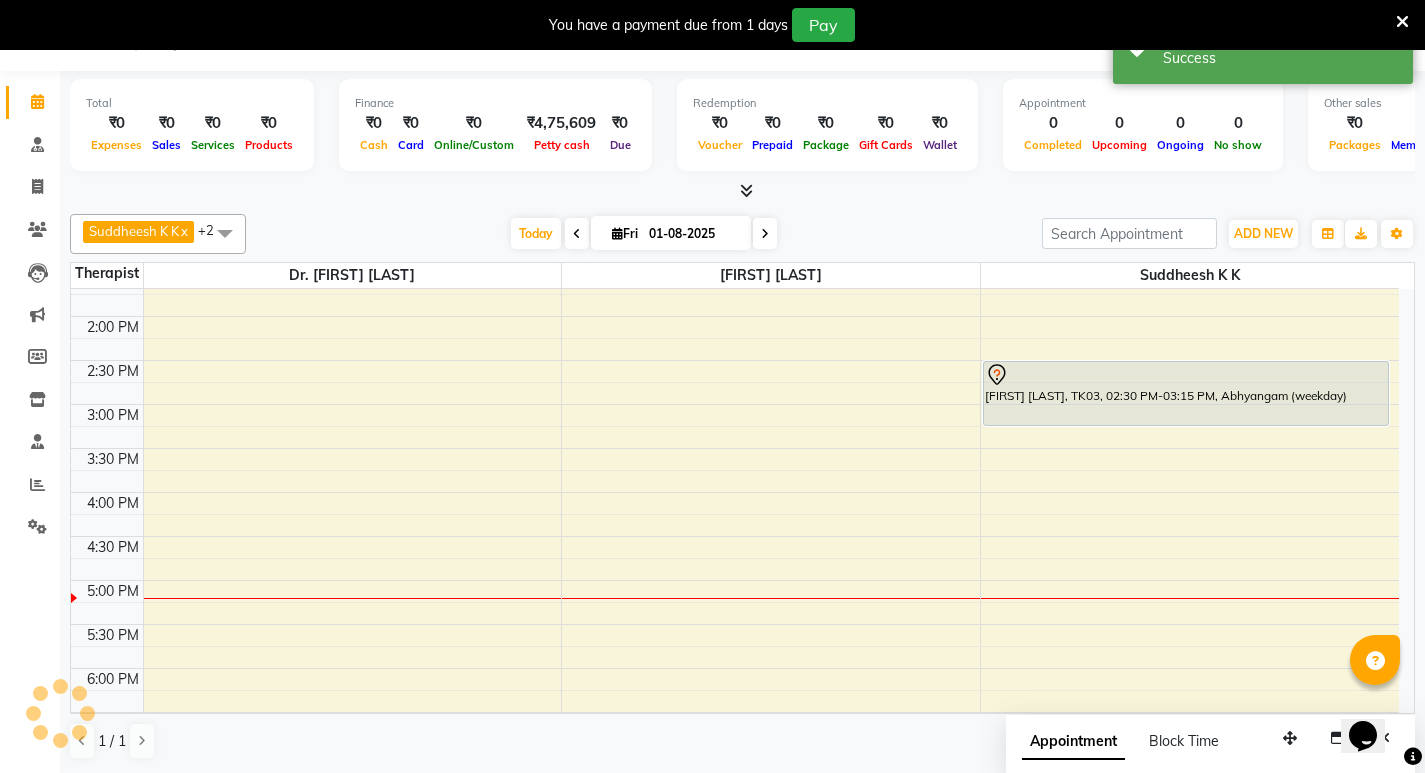 scroll, scrollTop: 0, scrollLeft: 0, axis: both 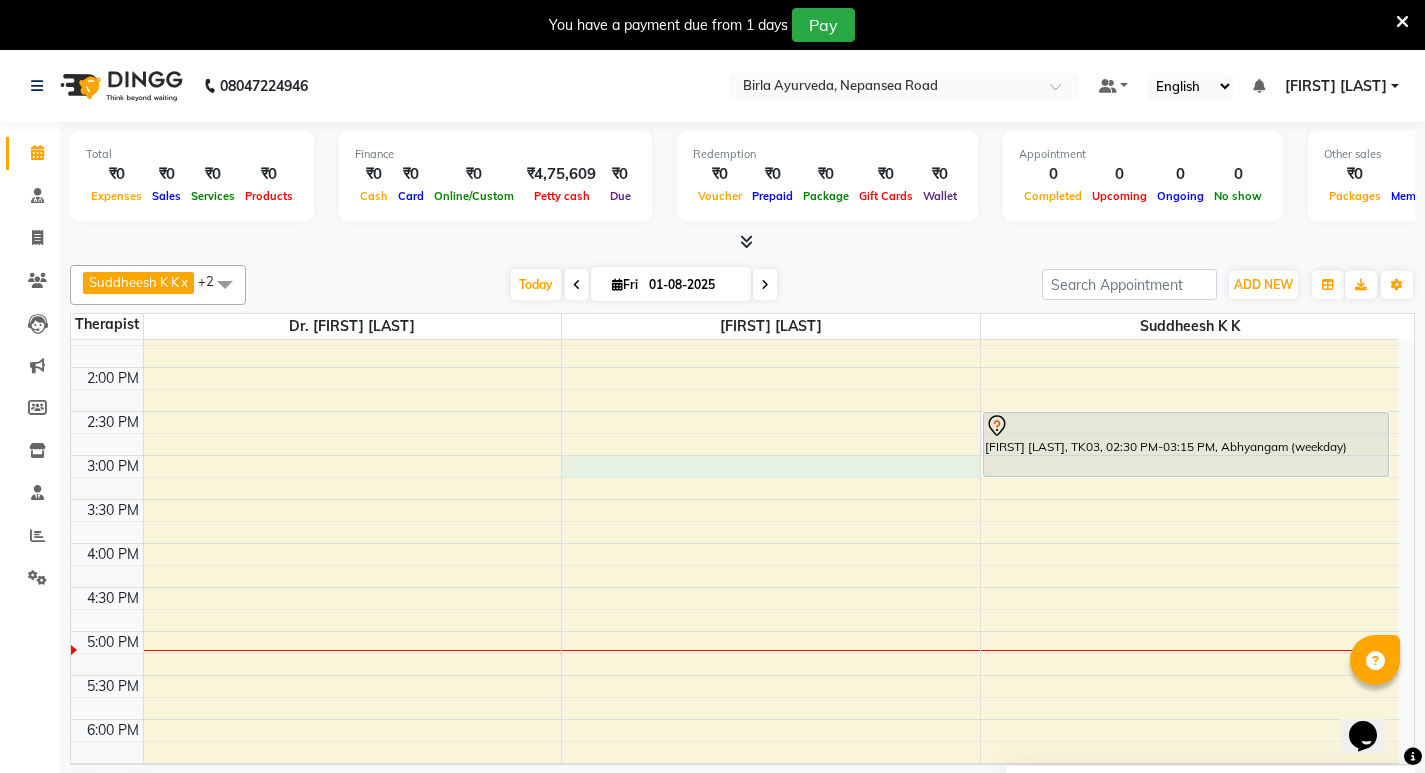 click on "8:00 AM 8:30 AM 9:00 AM 9:30 AM 10:00 AM 10:30 AM 11:00 AM 11:30 AM 12:00 PM 12:30 PM 1:00 PM 1:30 PM 2:00 PM 2:30 PM 3:00 PM 3:30 PM 4:00 PM 4:30 PM 5:00 PM 5:30 PM 6:00 PM 6:30 PM 7:00 PM 7:30 PM             [FIRST] [LAST], TK02, 09:30 AM-10:15 AM, Kashyaya Vasthy             [FIRST] [LAST] [LAST], TK01, 09:30 AM-10:15 AM, Abhyangam  (weekday)             [FIRST] [LAST], TK03, 02:30 PM-03:15 PM, Abhyangam  (weekday)" at bounding box center (735, 367) 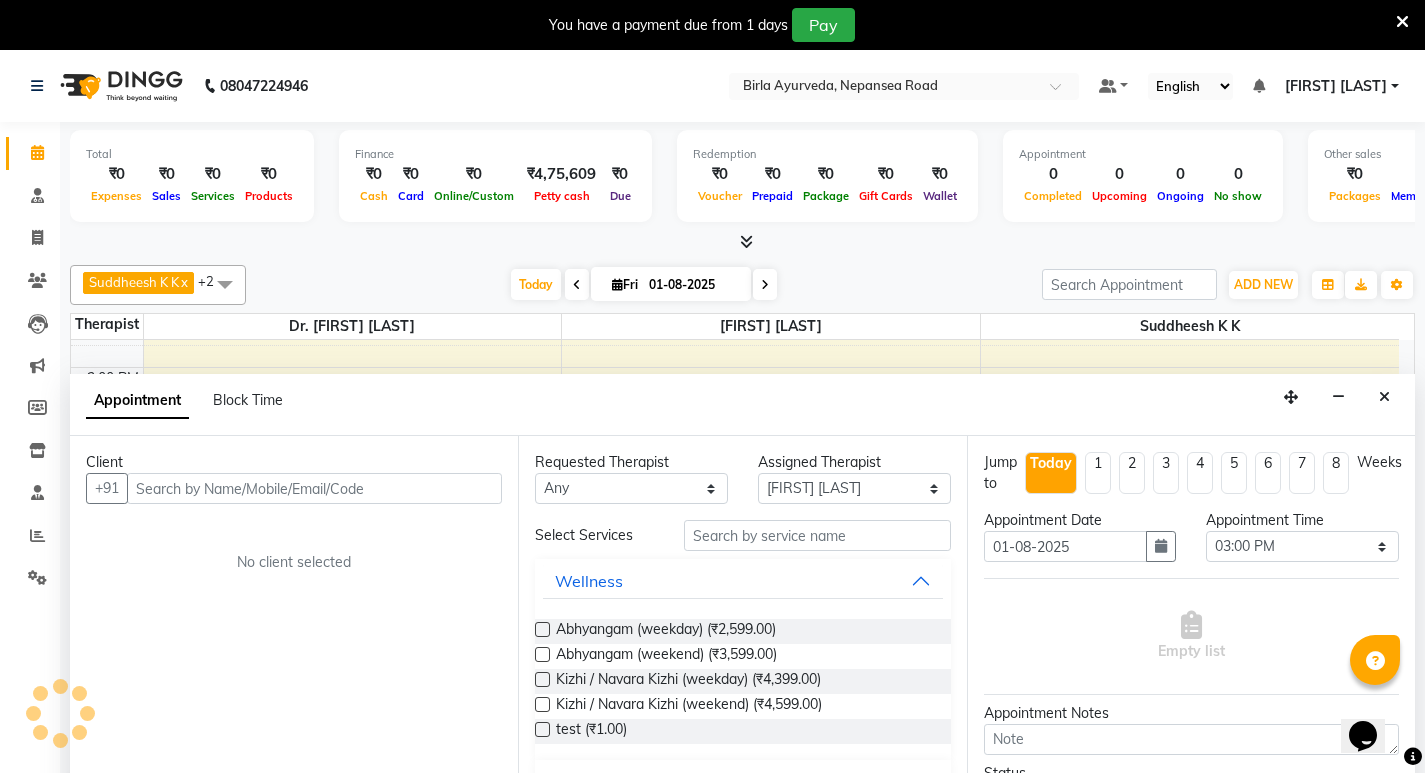 scroll, scrollTop: 51, scrollLeft: 0, axis: vertical 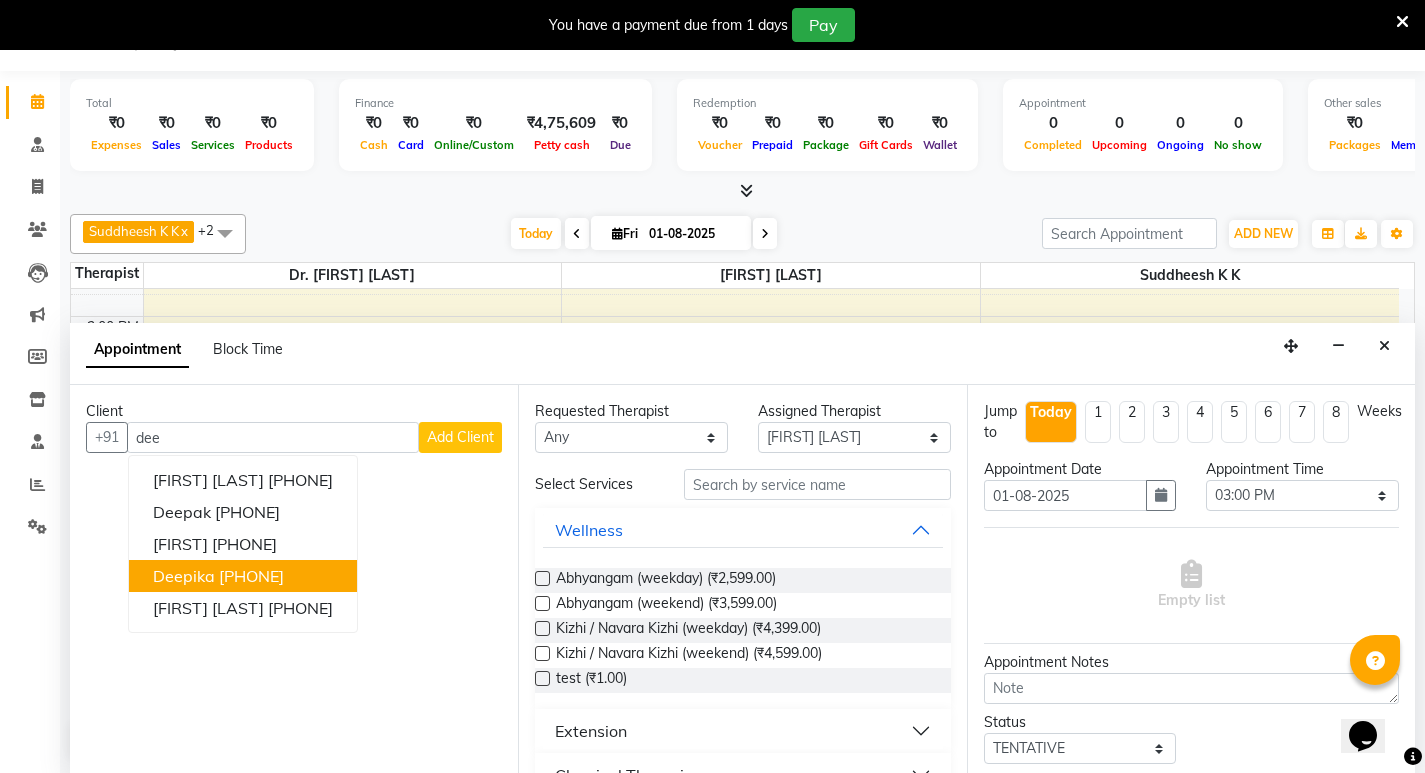 click on "[PHONE]" at bounding box center [251, 576] 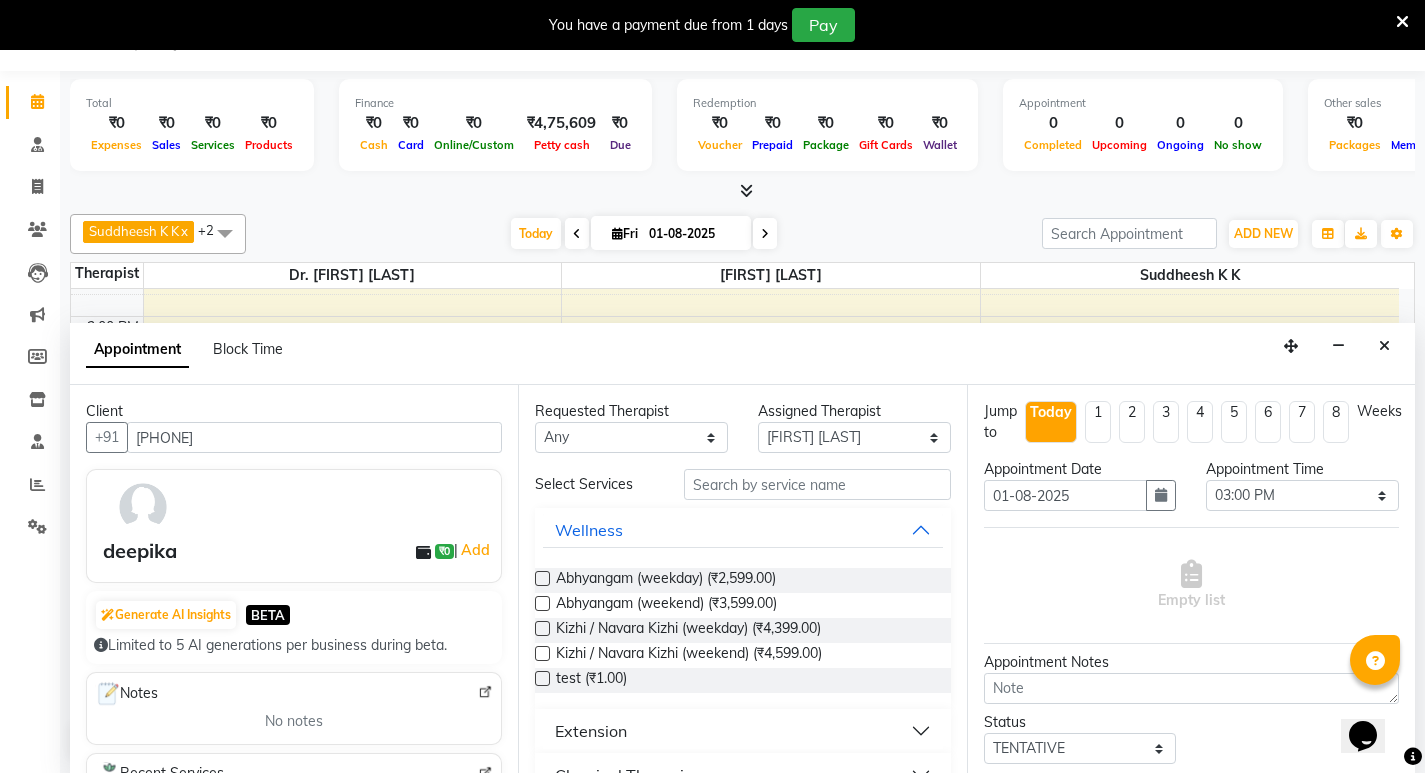 type on "[PHONE]" 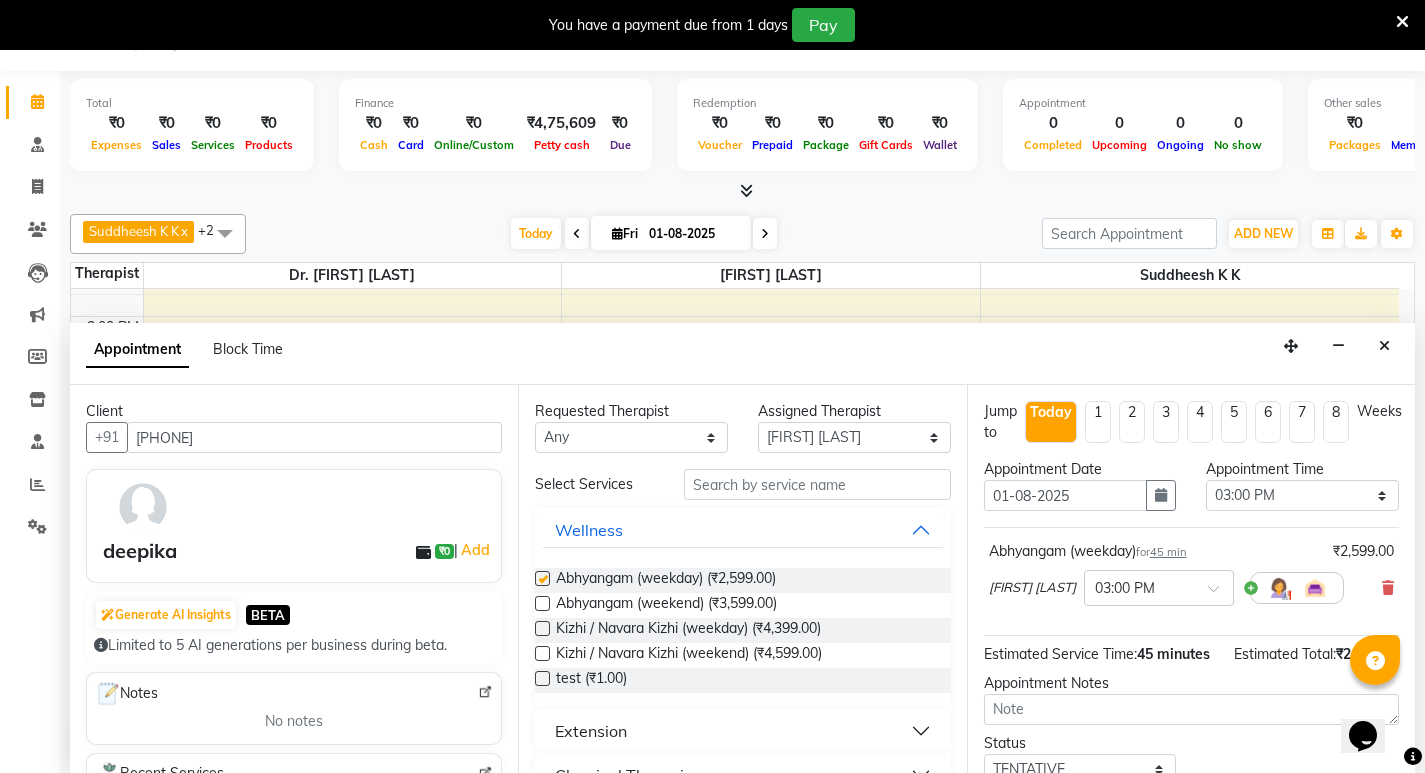 checkbox on "false" 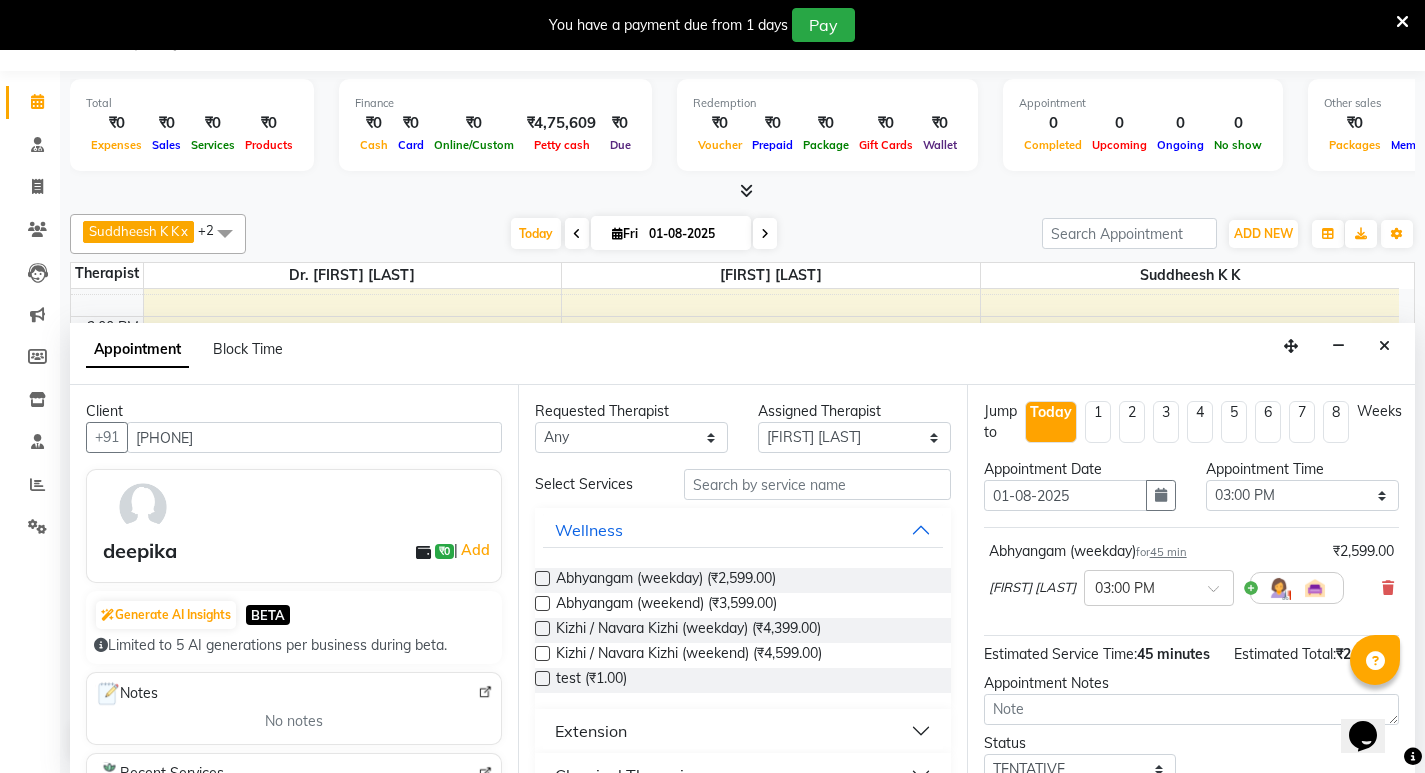 scroll, scrollTop: 159, scrollLeft: 0, axis: vertical 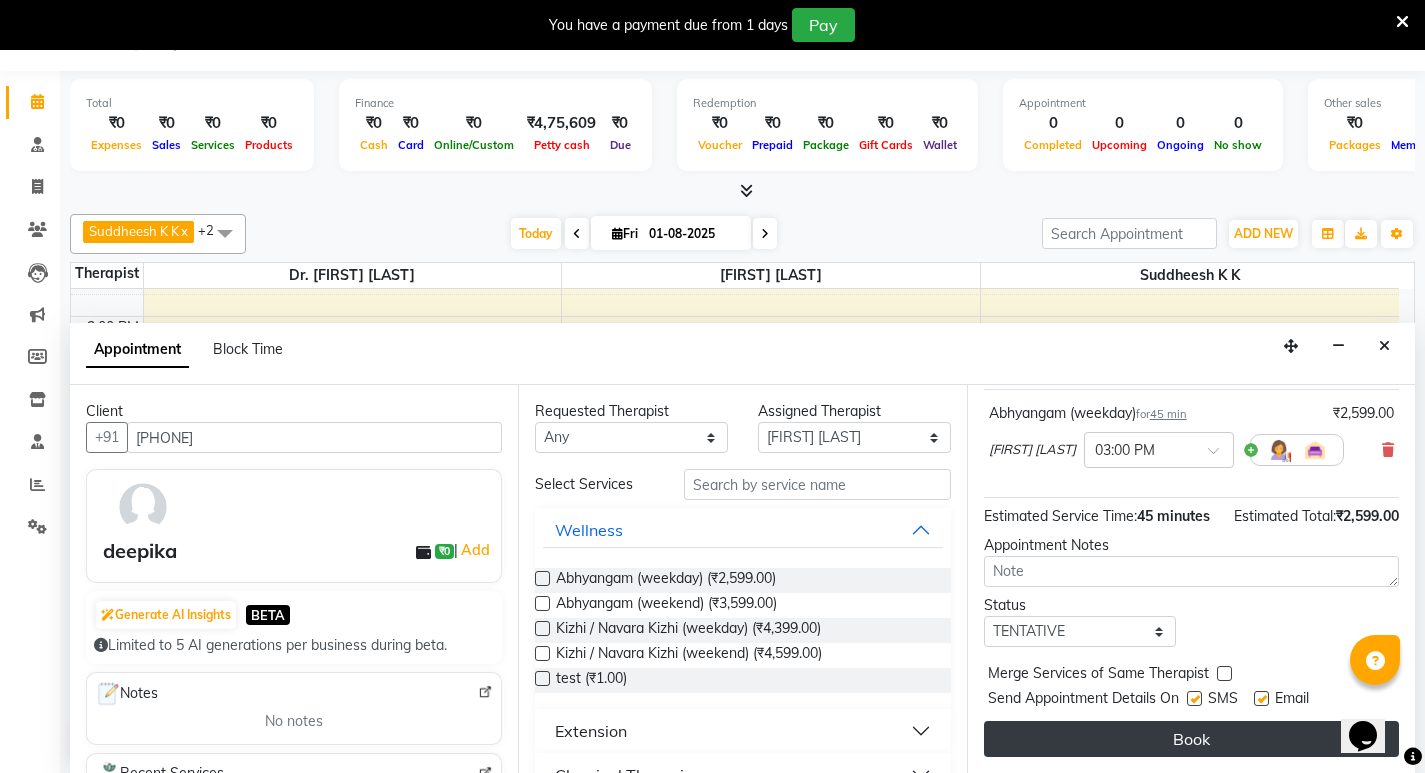 click on "Book" at bounding box center [1191, 739] 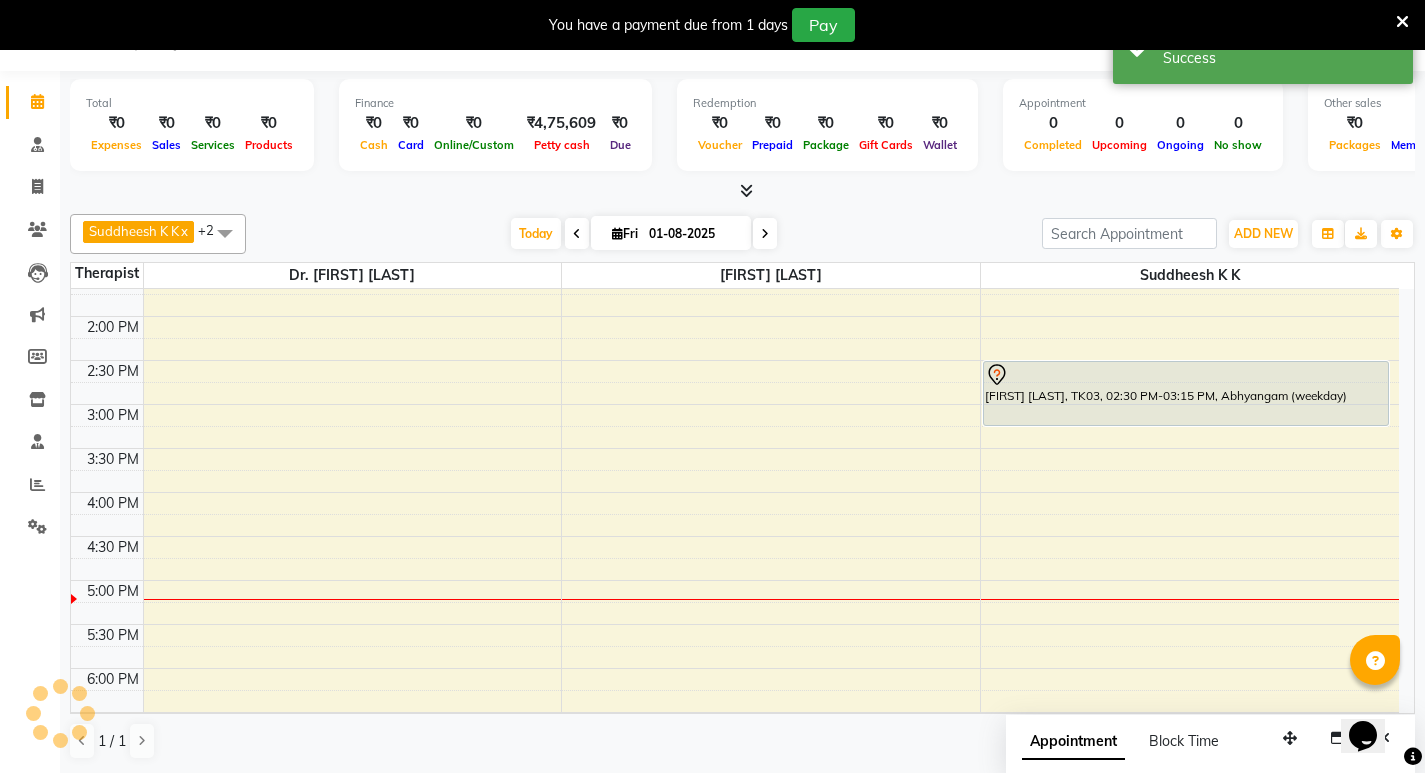 scroll, scrollTop: 0, scrollLeft: 0, axis: both 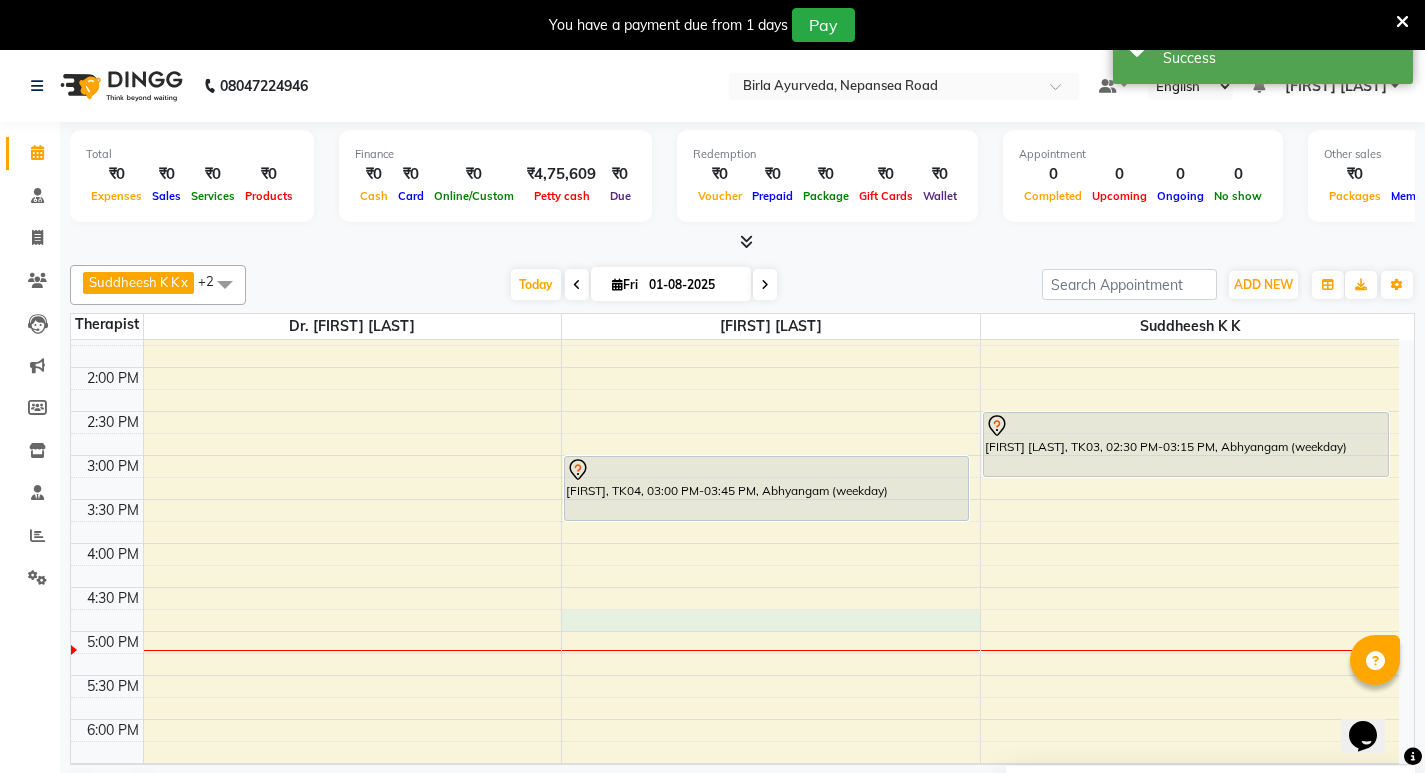 click on "8:00 AM 8:30 AM 9:00 AM 9:30 AM 10:00 AM 10:30 AM 11:00 AM 11:30 AM 12:00 PM 12:30 PM 1:00 PM 1:30 PM 2:00 PM 2:30 PM 3:00 PM 3:30 PM 4:00 PM 4:30 PM 5:00 PM 5:30 PM 6:00 PM 6:30 PM 7:00 PM 7:30 PM             [FIRST] [LAST], TK02, 09:30 AM-10:15 AM, Kashyaya Vasthy             [FIRST], TK04, 03:00 PM-03:45 PM, Abhyangam  (weekday)             [FIRST] [LAST] [LAST], TK01, 09:30 AM-10:15 AM, Abhyangam  (weekday)             [FIRST] [LAST], TK03, 02:30 PM-03:15 PM, Abhyangam  (weekday)" at bounding box center [735, 367] 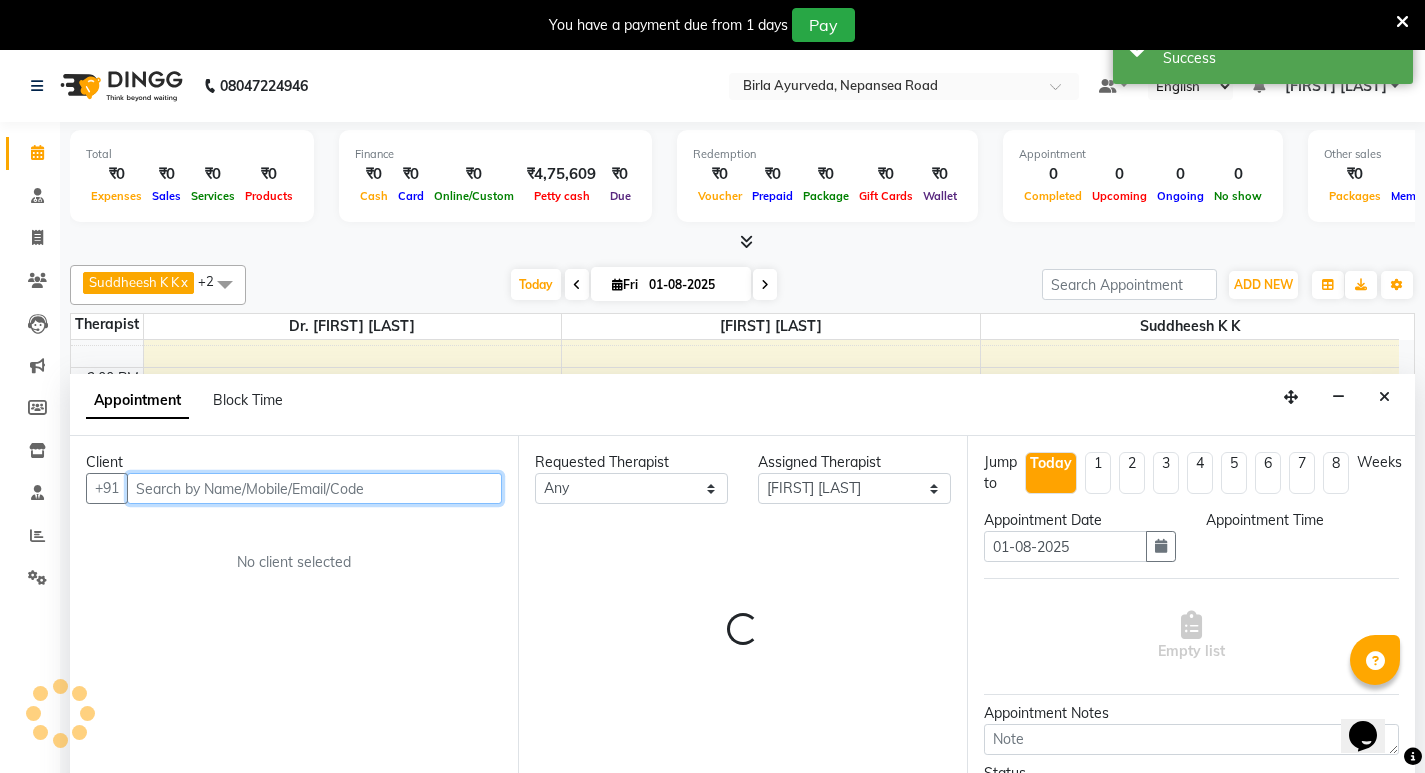 select on "1005" 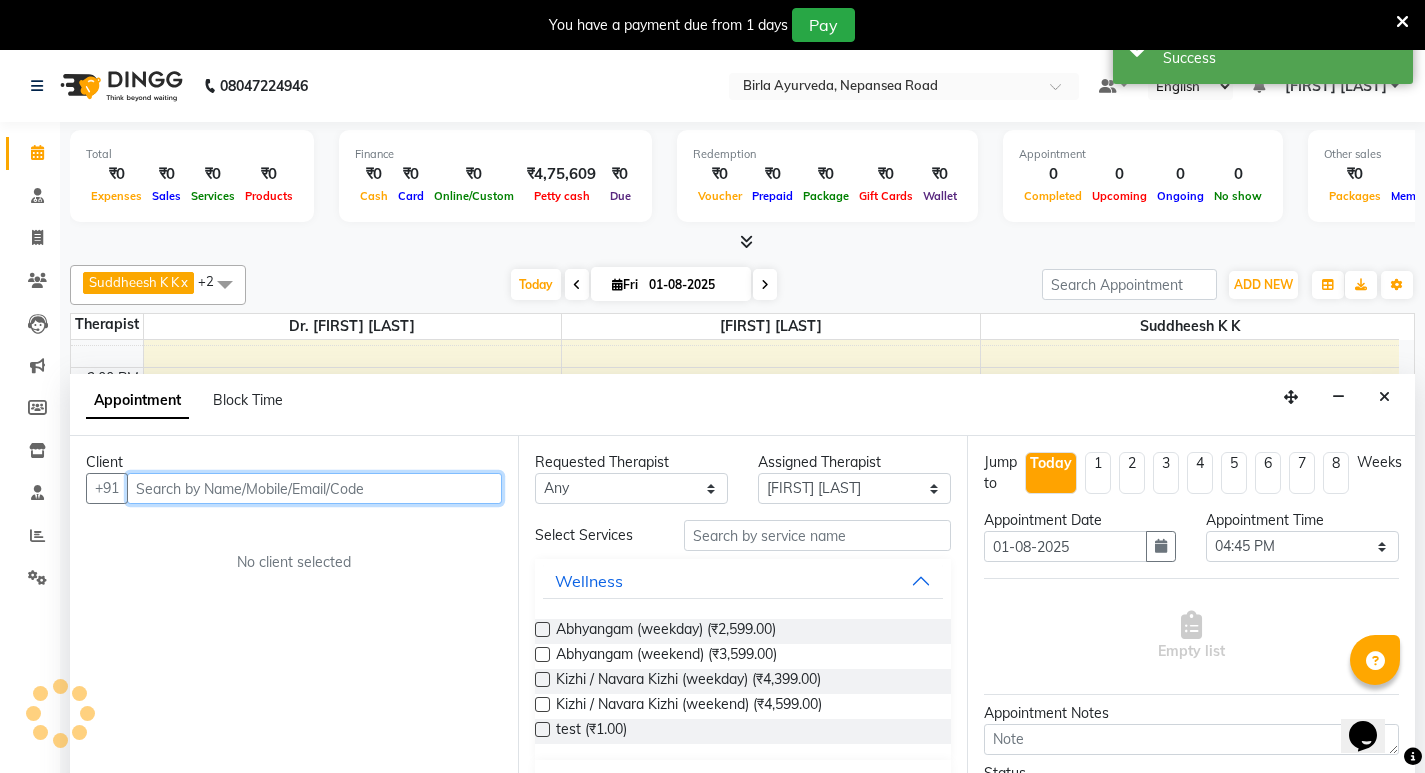 scroll, scrollTop: 51, scrollLeft: 0, axis: vertical 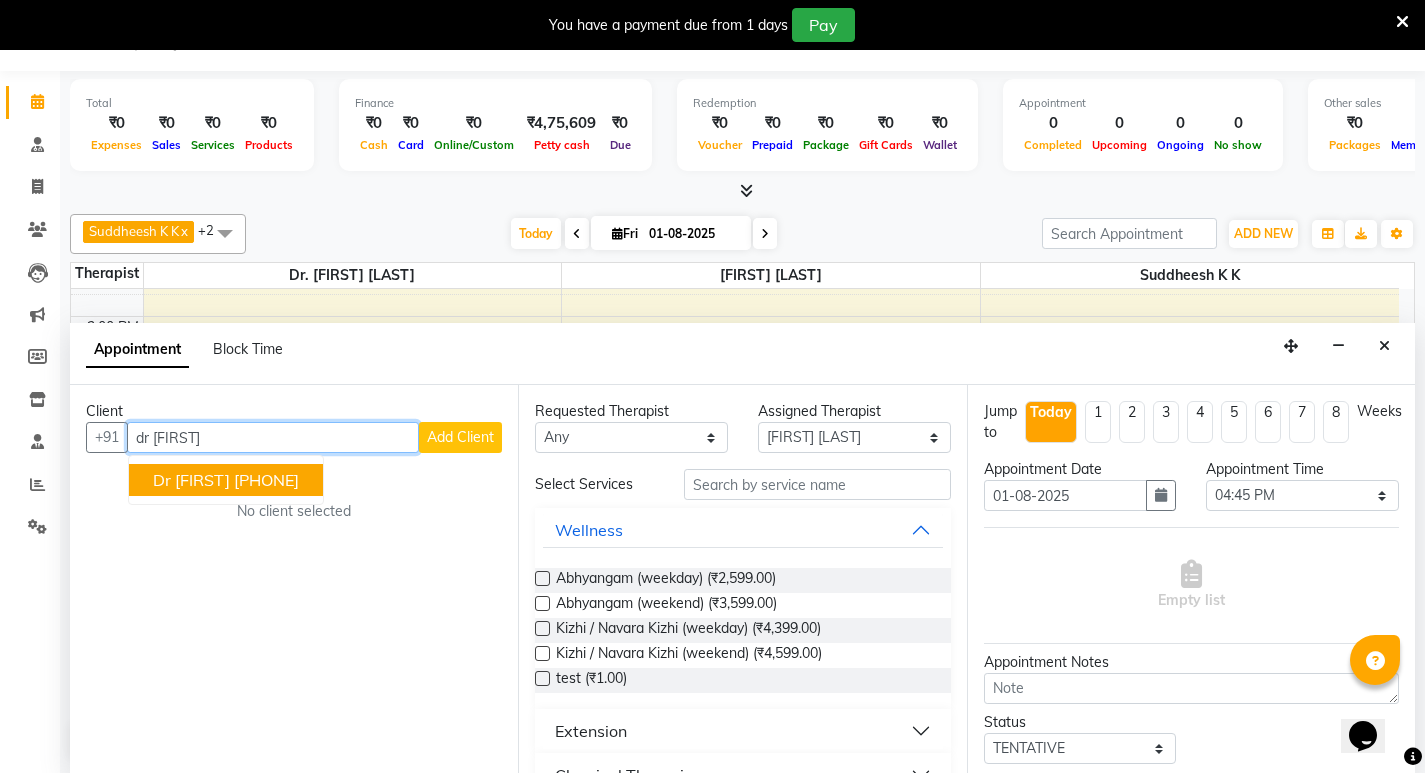 click on "[PHONE]" at bounding box center [266, 480] 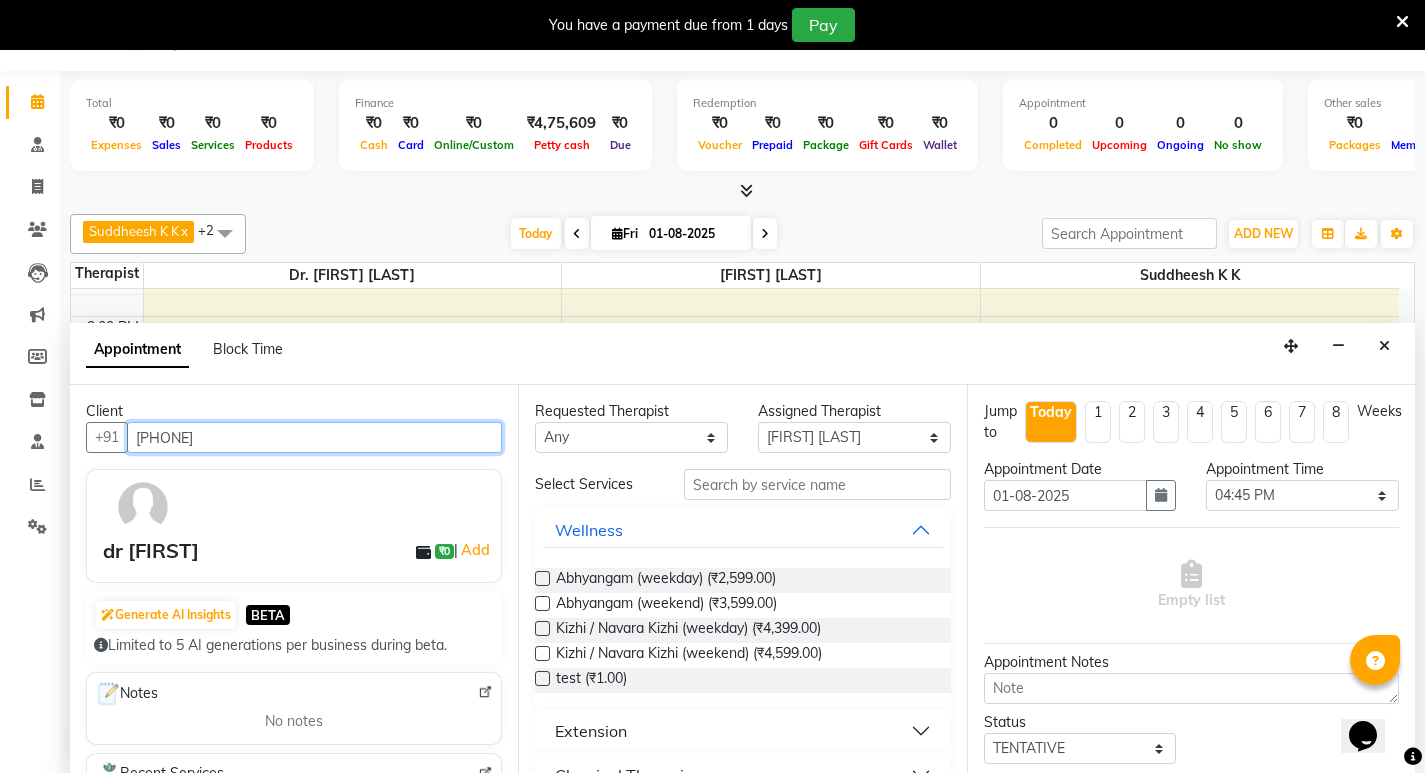 type on "[PHONE]" 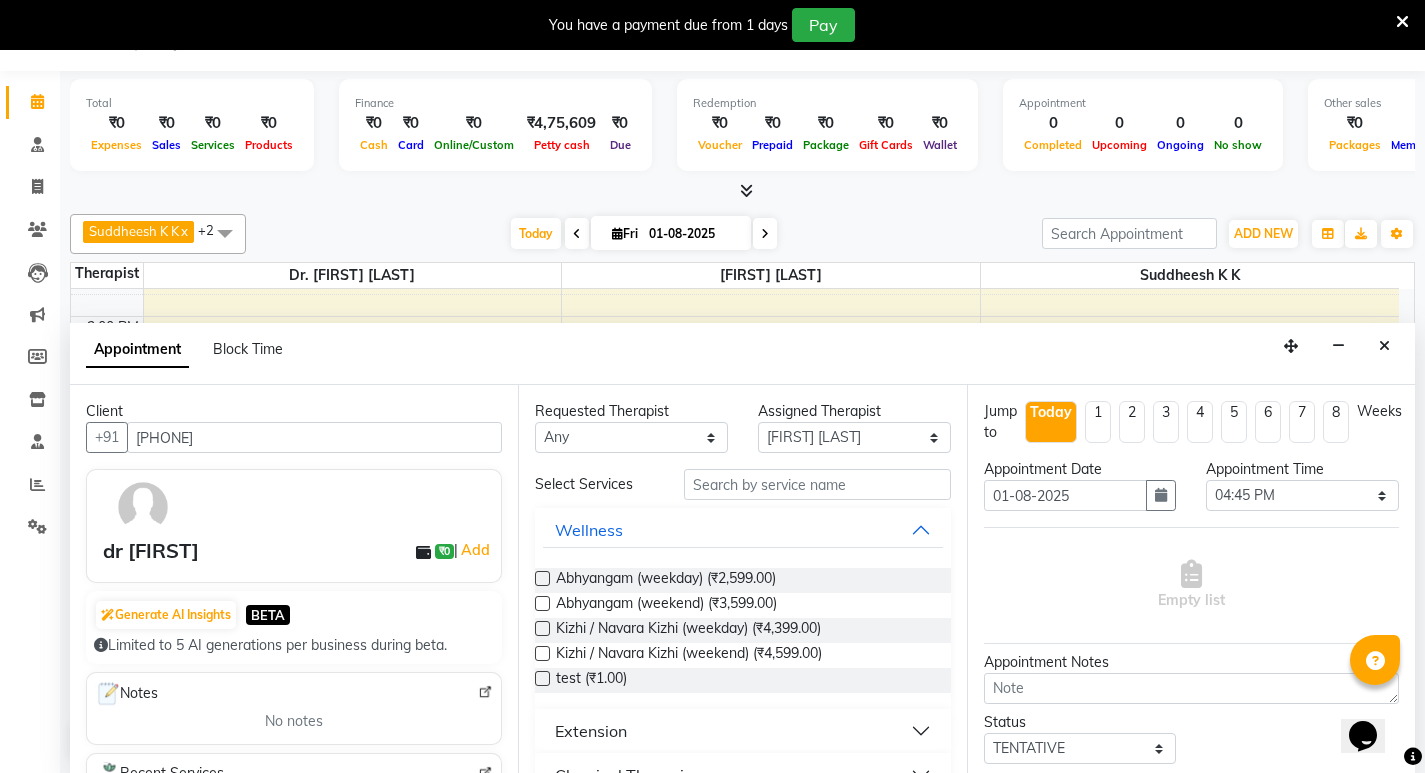 click at bounding box center (542, 578) 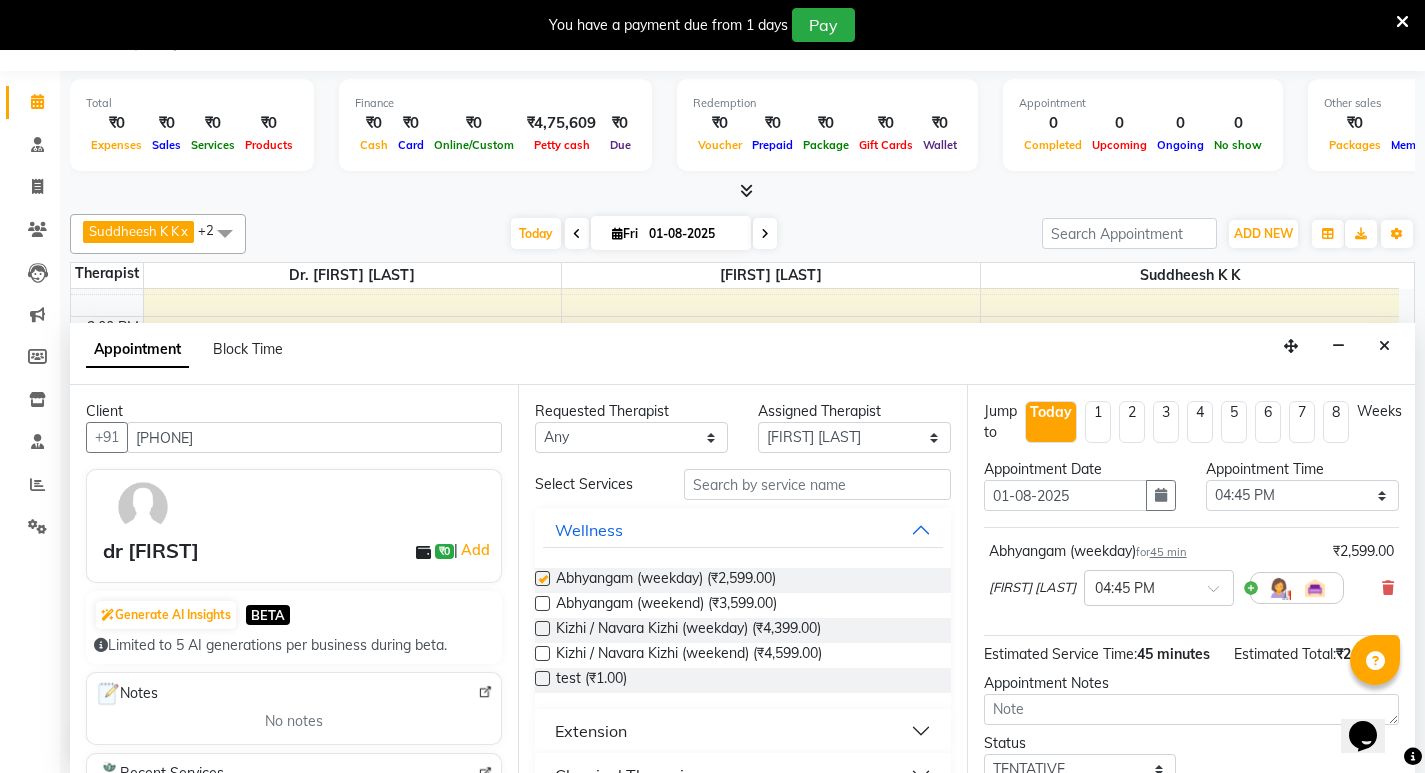 checkbox on "false" 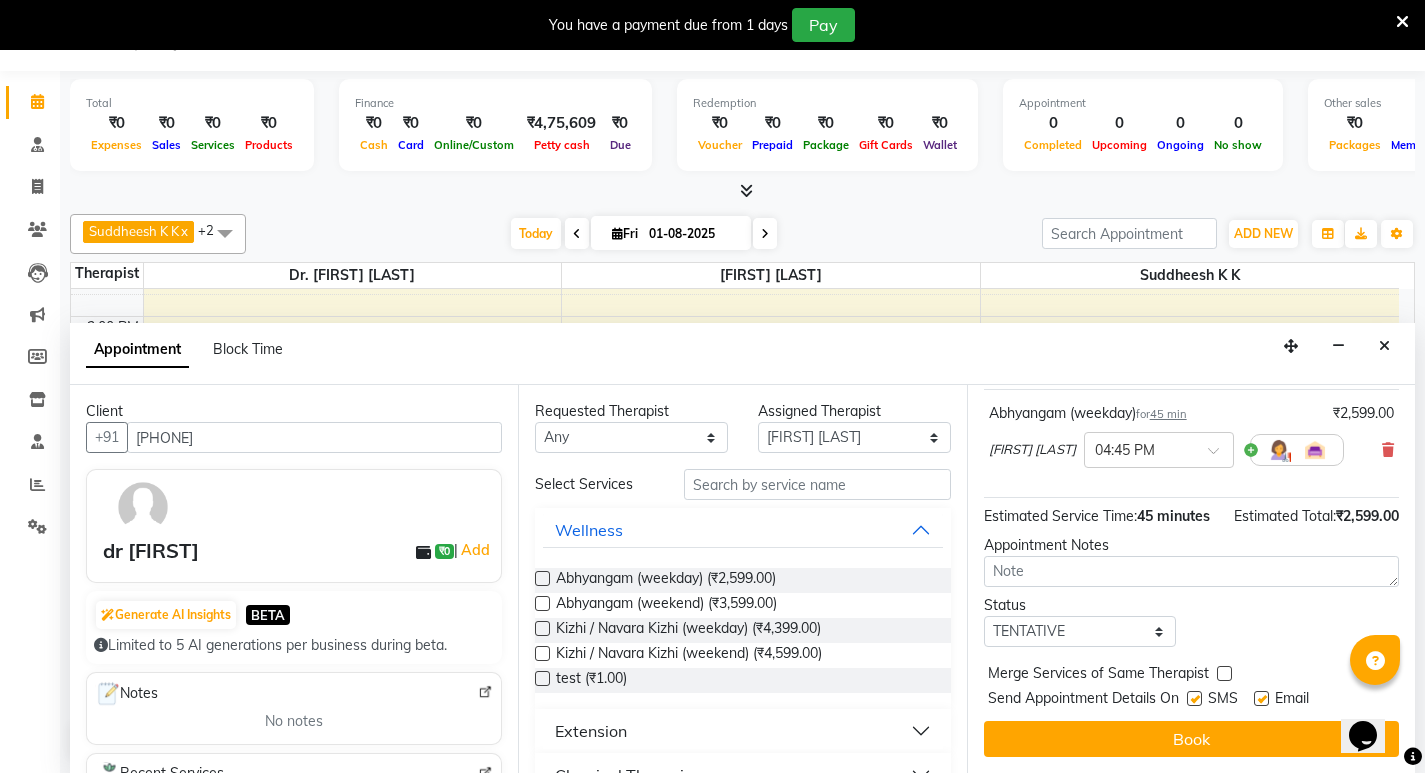 scroll, scrollTop: 159, scrollLeft: 0, axis: vertical 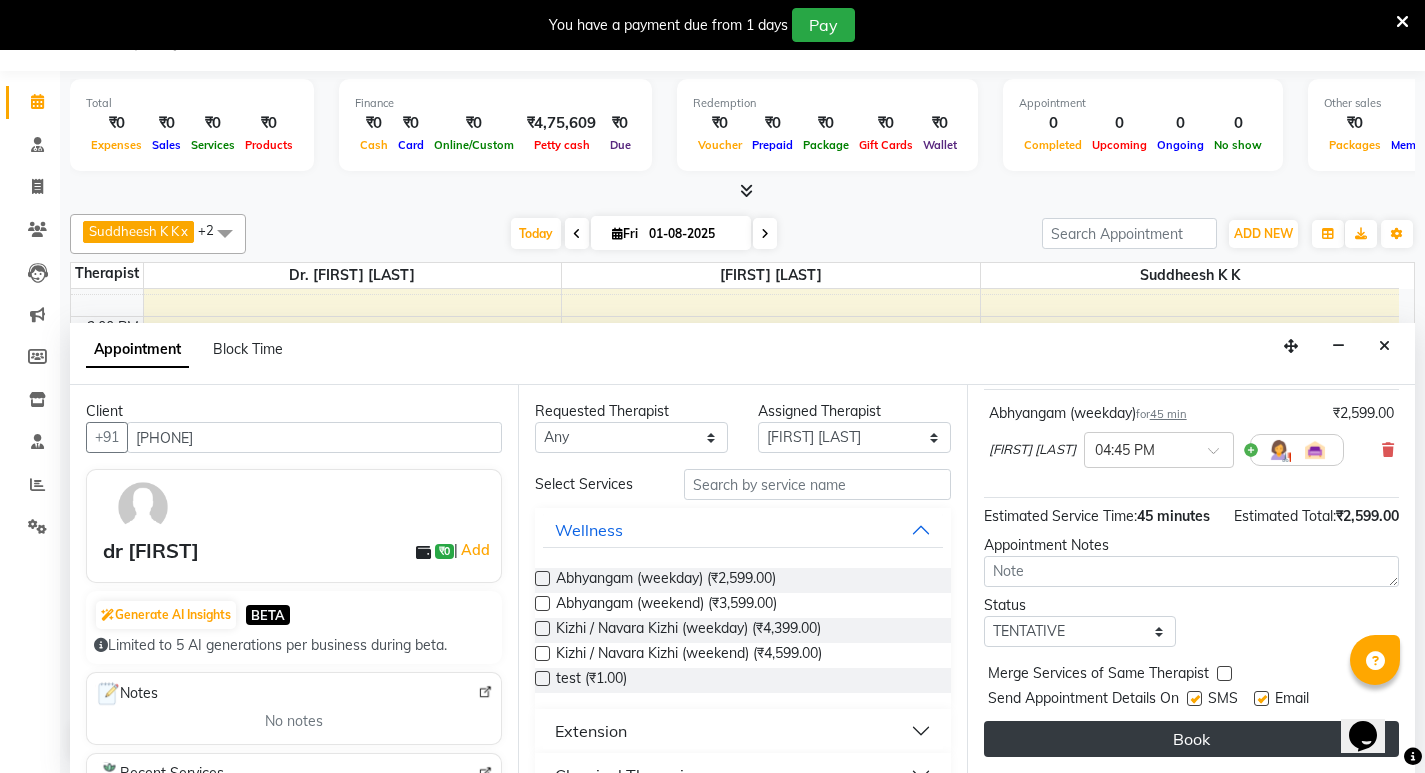 click on "Book" at bounding box center (1191, 739) 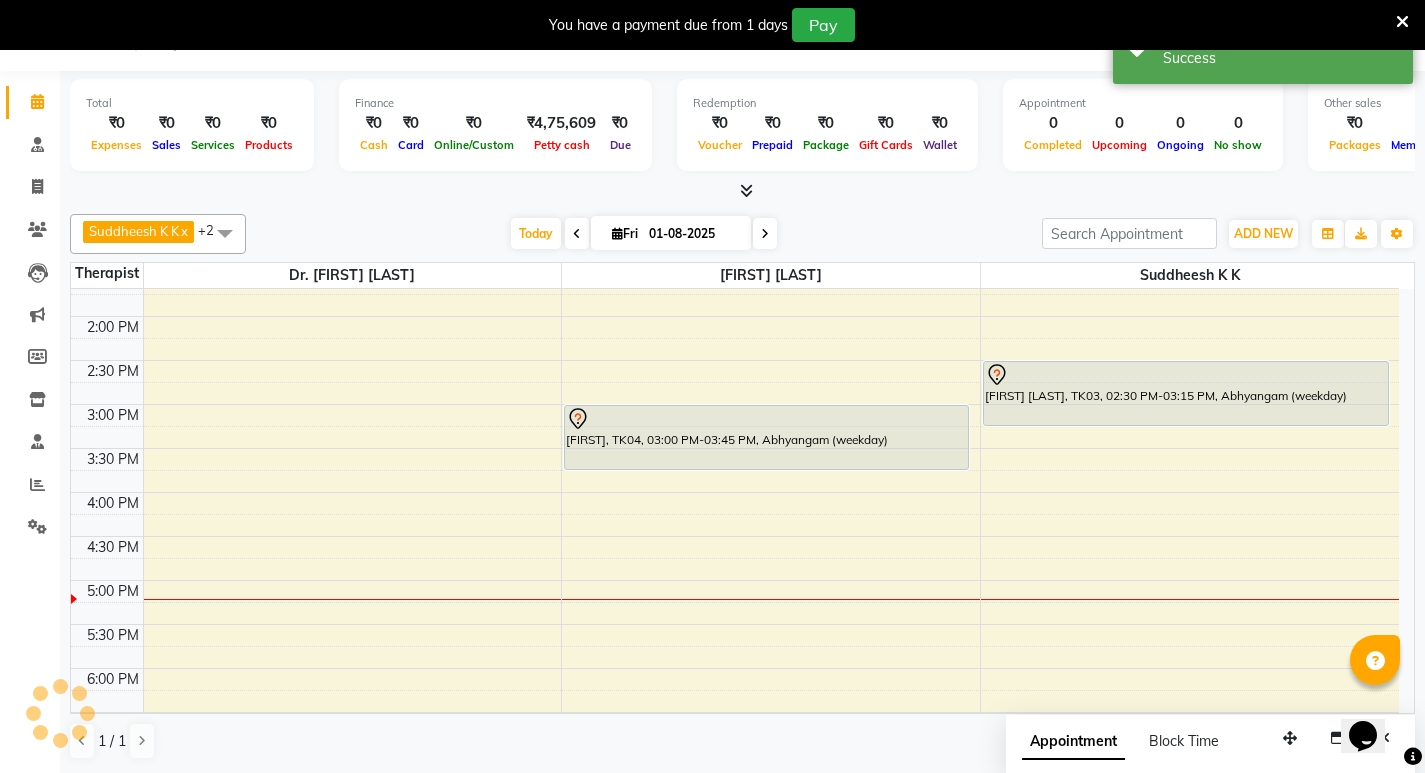 scroll, scrollTop: 0, scrollLeft: 0, axis: both 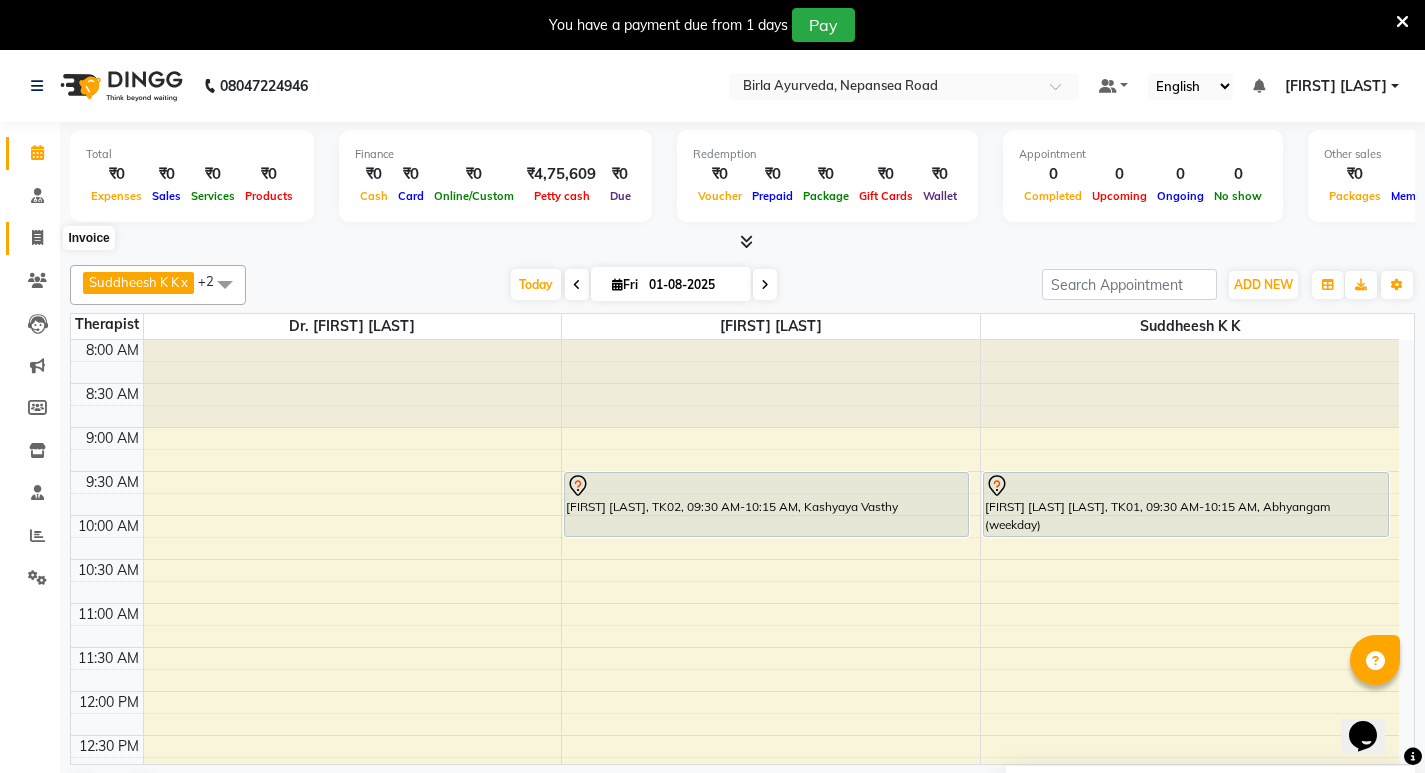 click 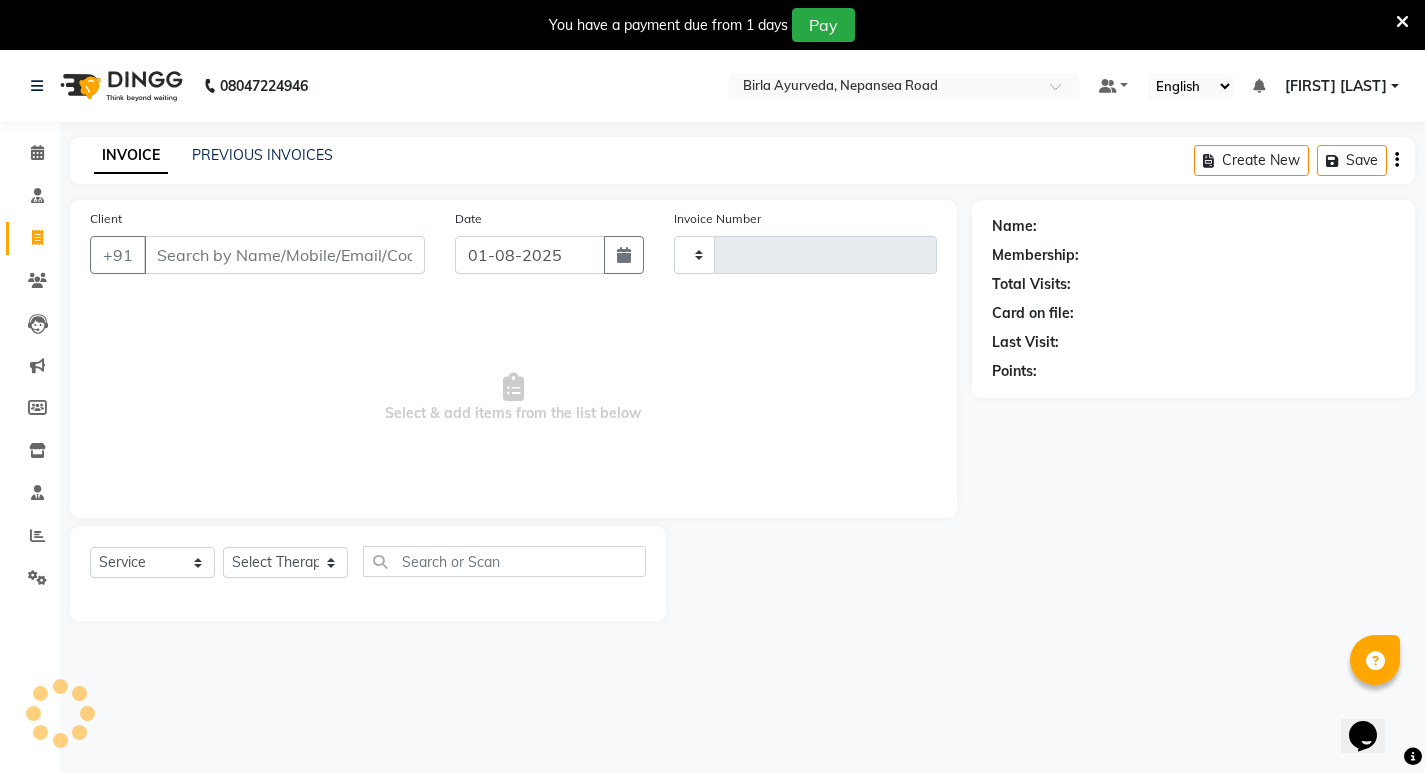 type on "0119" 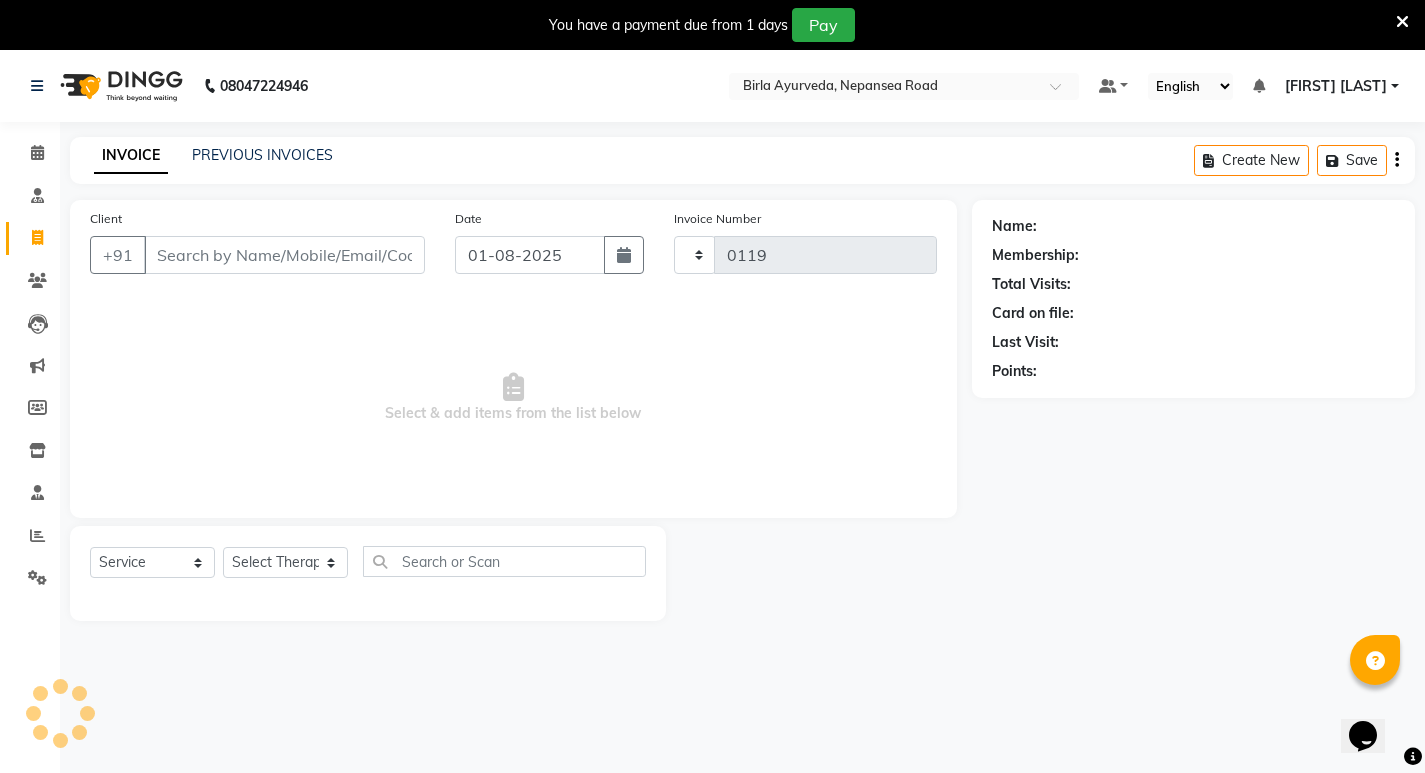 select on "6820" 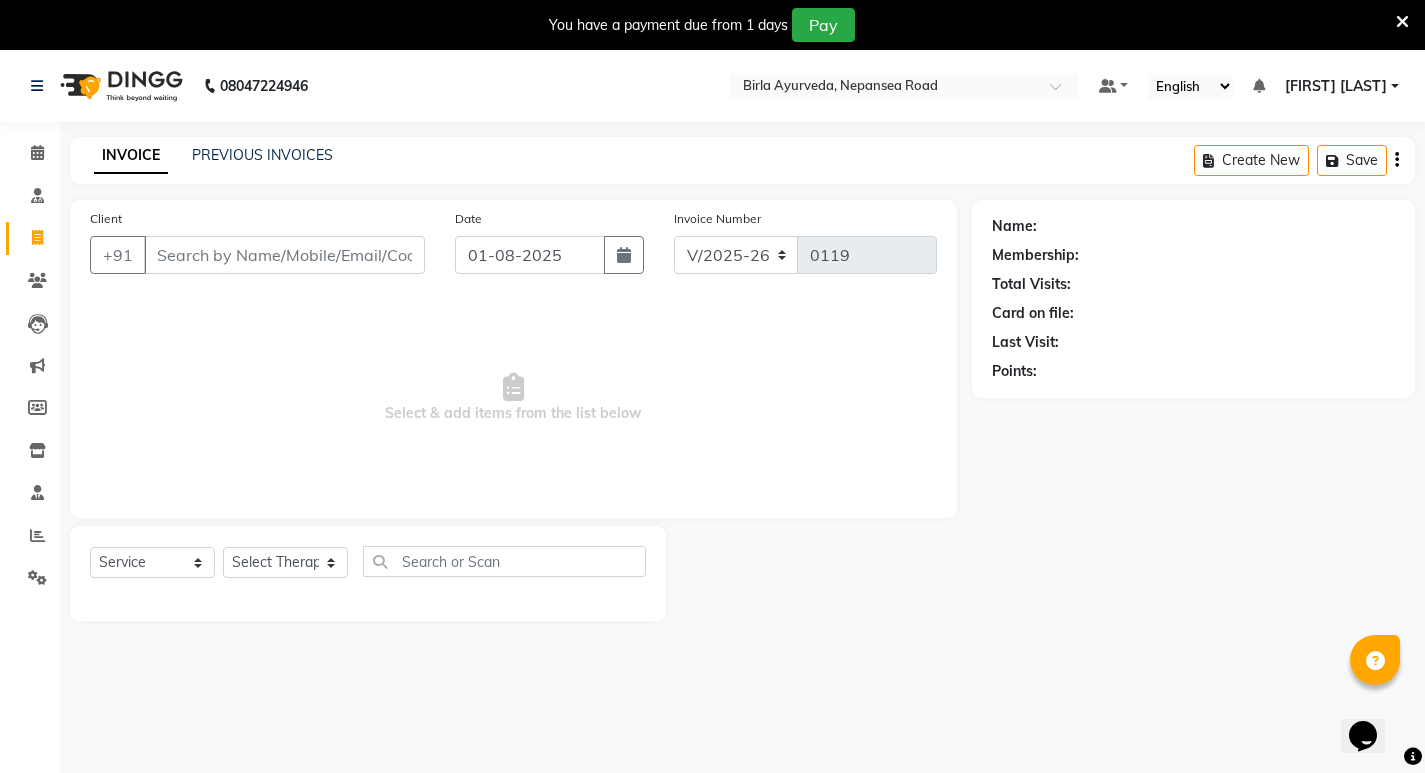 click on "Client" at bounding box center [284, 255] 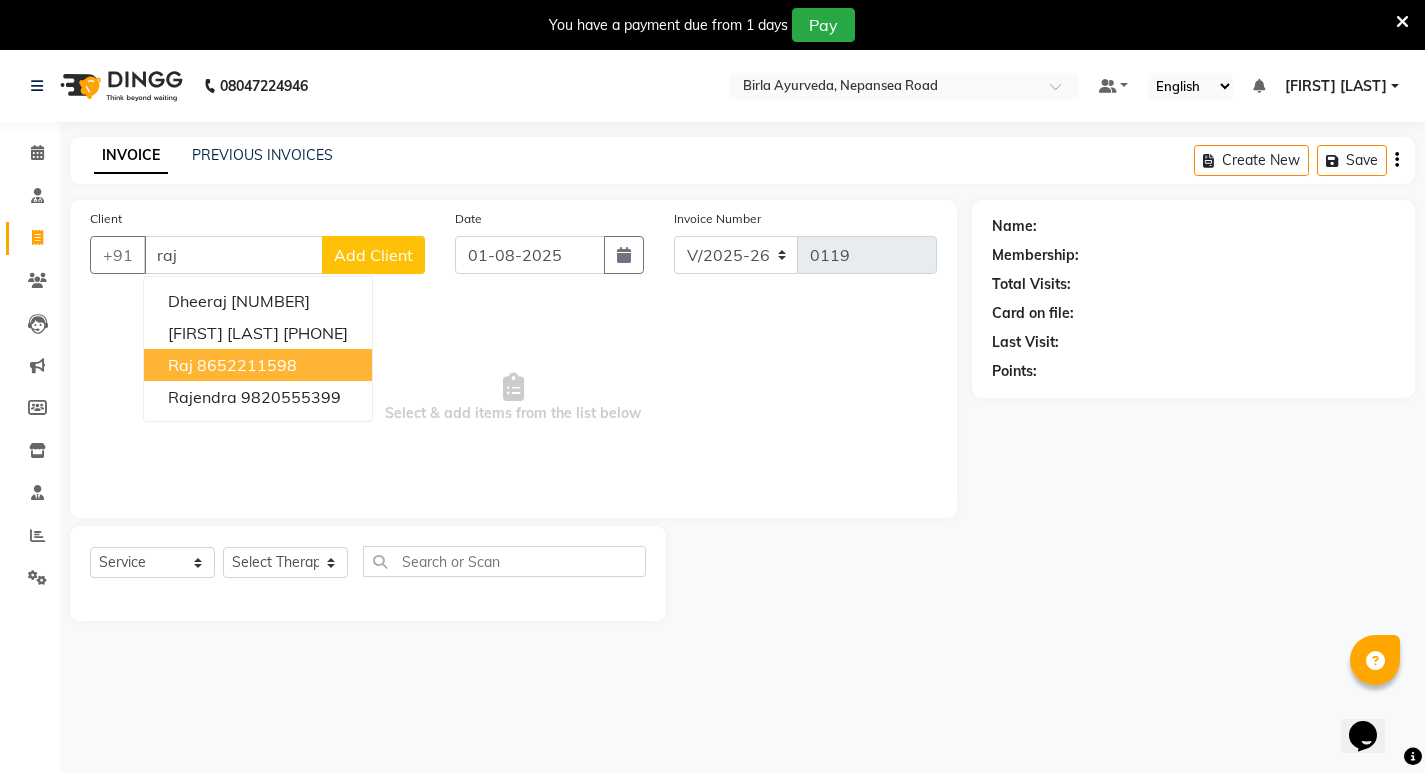 click on "8652211598" at bounding box center (247, 365) 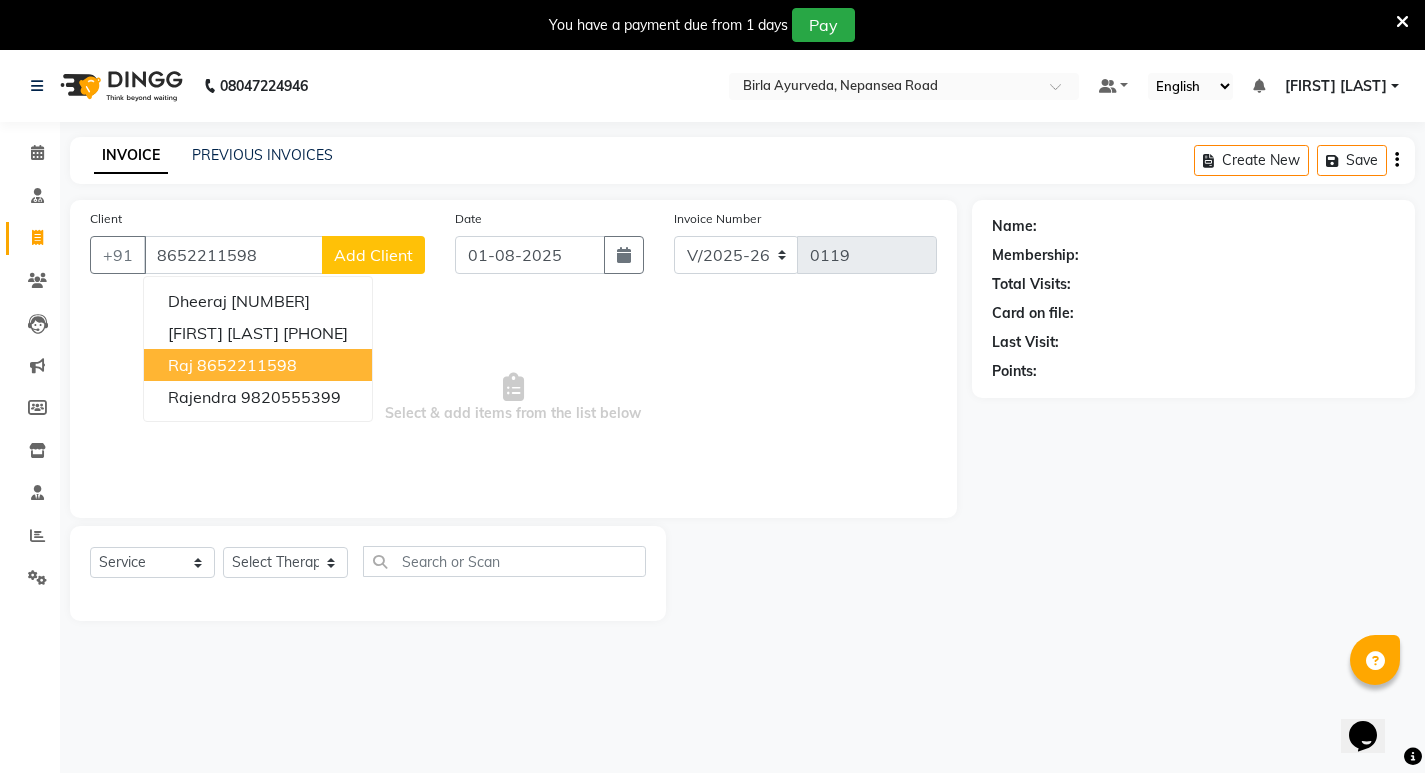 type on "8652211598" 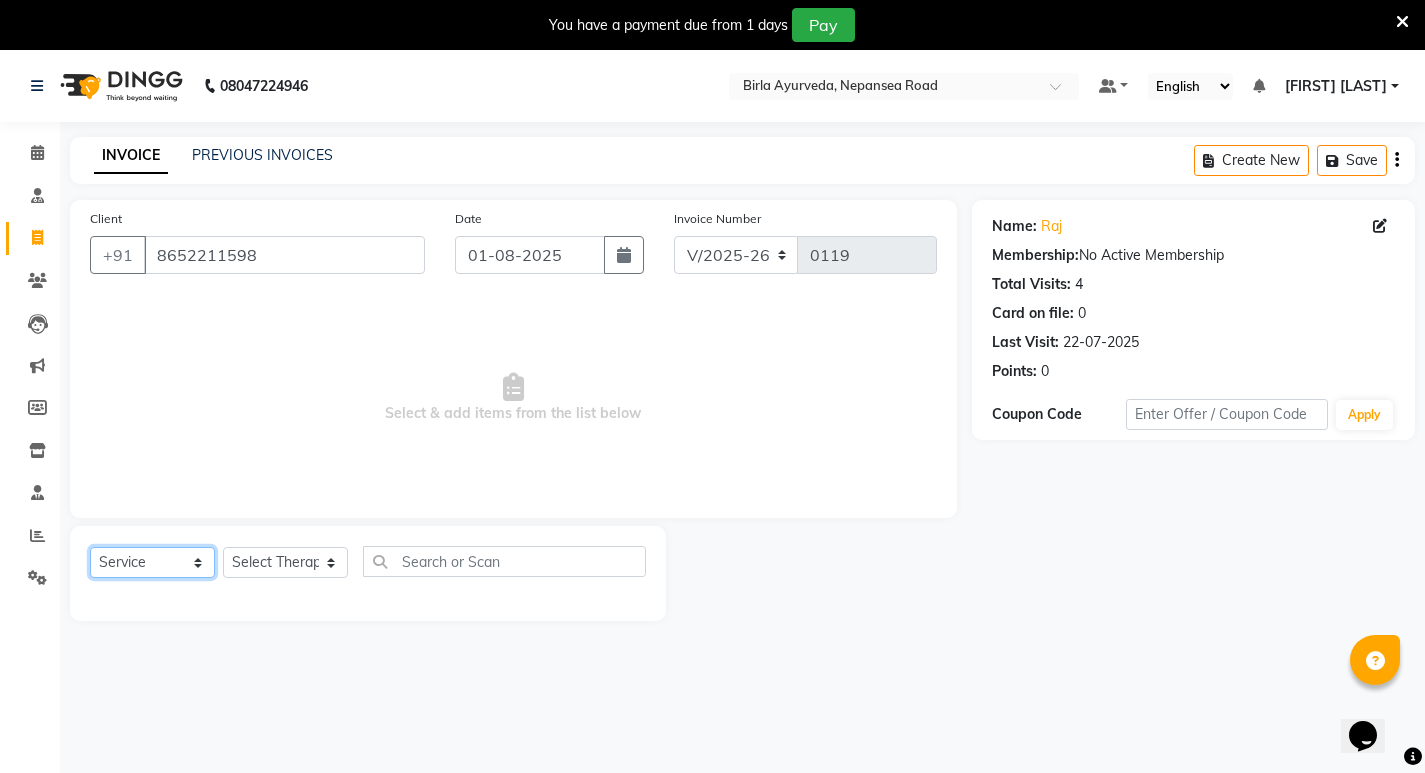 click on "Select  Service  Product  Membership  Package Voucher Prepaid Gift Card" 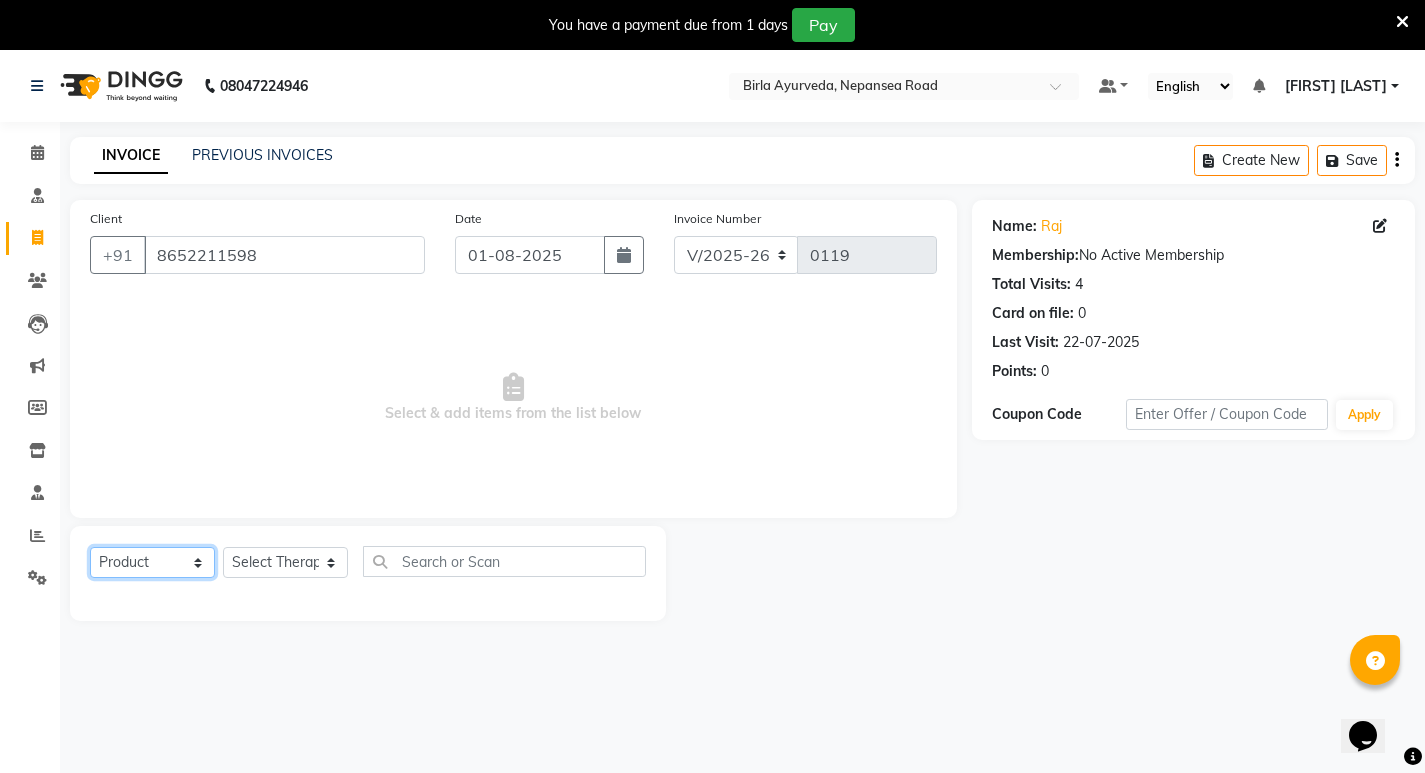 click on "Select  Service  Product  Membership  Package Voucher Prepaid Gift Card" 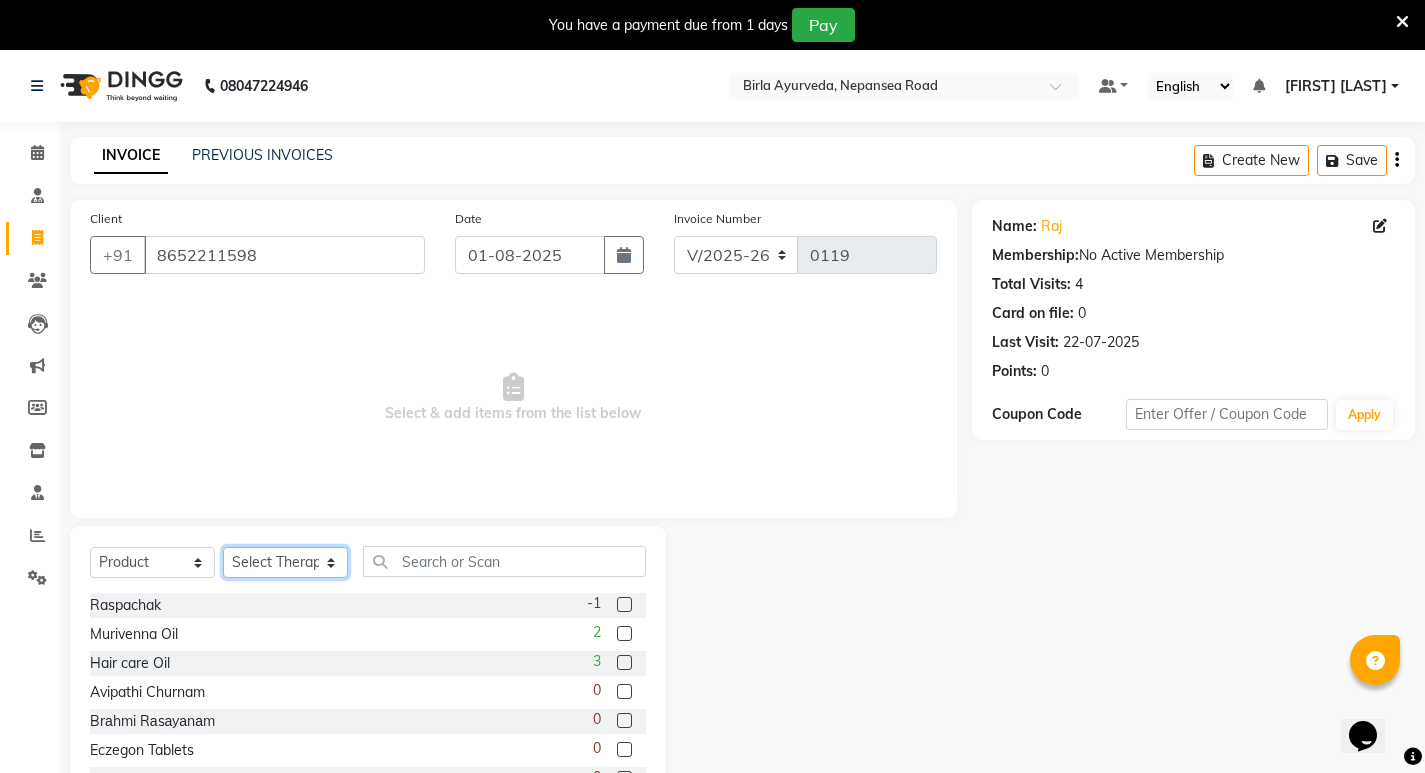click on "Select Therapist Abhijeet Jadhav Amala Mary Amrutha S Anita Khatke Aparna Sathe Athar Shaikh Athul N. P. Deepali Gaikwad Dr. Chaitali Deshmukh Dr. Hakima Dr. Mamta Naidu Ishwar Pawar Jainy M R Janhavi Taloskar KAMAL NIKAM Kavita Ambatkar Kavita Pasi Kiran M S Latika Sawant Leenamol Joseph Manager Nijosh M V Pooja Mohite Priya Mishra Rajimon Gopalan RATHEESH KUMAR G KURUP Rizwana Saudagar Sachin Subhash Sarath B Shali K M Shani K Shivprasad Suddheesh K K Suman Behal Sunil Wankhade Sunita Fernandes Swati Tanvi  Yogesh Parab" 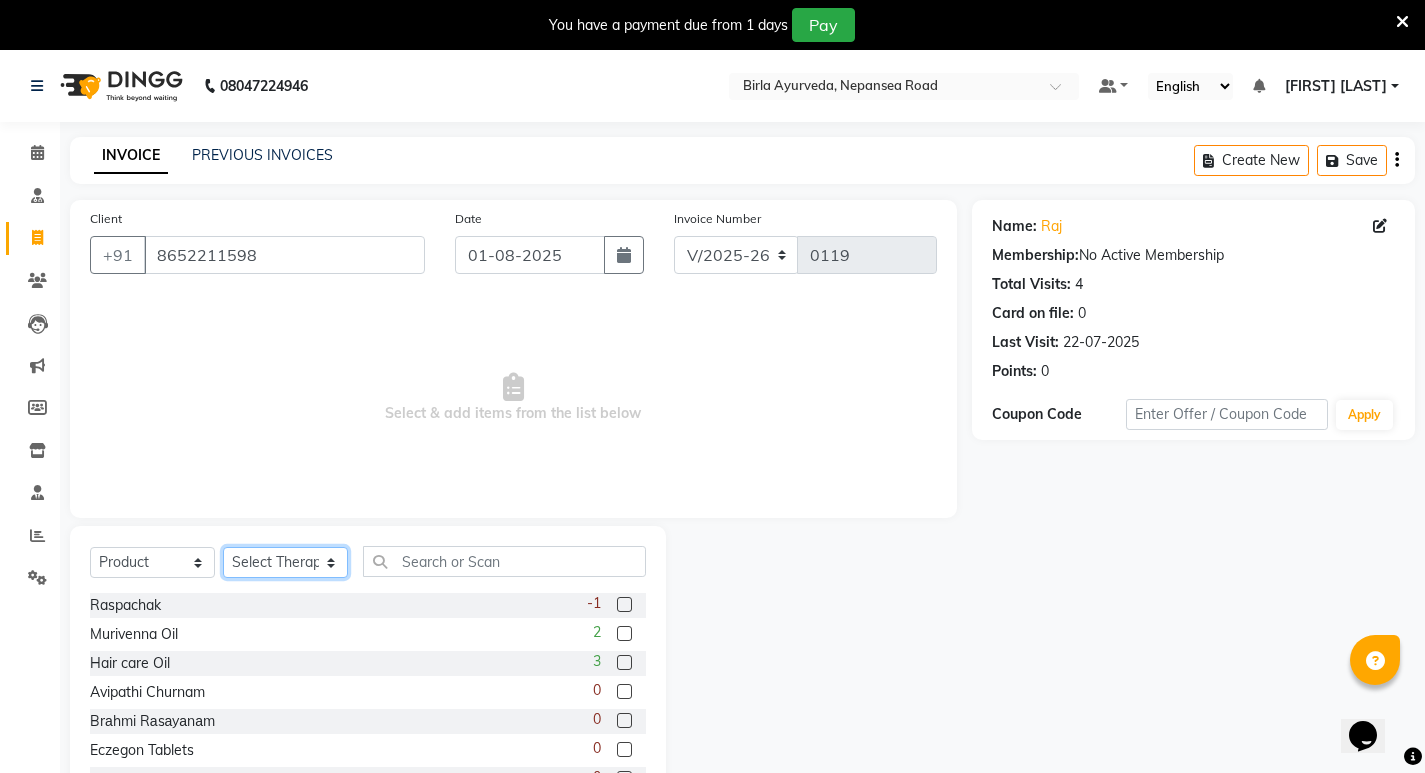 select on "56900" 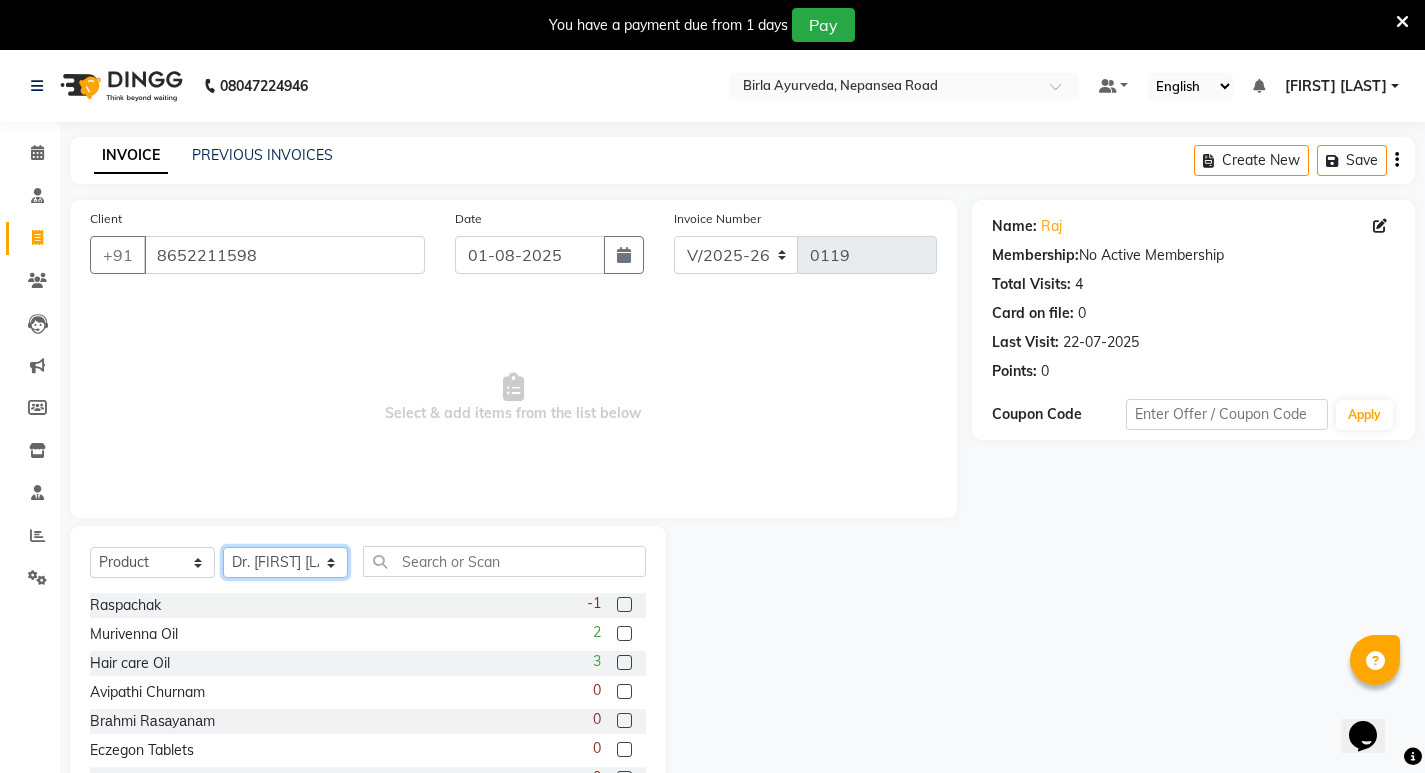 click on "Select Therapist Abhijeet Jadhav Amala Mary Amrutha S Anita Khatke Aparna Sathe Athar Shaikh Athul N. P. Deepali Gaikwad Dr. Chaitali Deshmukh Dr. Hakima Dr. Mamta Naidu Ishwar Pawar Jainy M R Janhavi Taloskar KAMAL NIKAM Kavita Ambatkar Kavita Pasi Kiran M S Latika Sawant Leenamol Joseph Manager Nijosh M V Pooja Mohite Priya Mishra Rajimon Gopalan RATHEESH KUMAR G KURUP Rizwana Saudagar Sachin Subhash Sarath B Shali K M Shani K Shivprasad Suddheesh K K Suman Behal Sunil Wankhade Sunita Fernandes Swati Tanvi  Yogesh Parab" 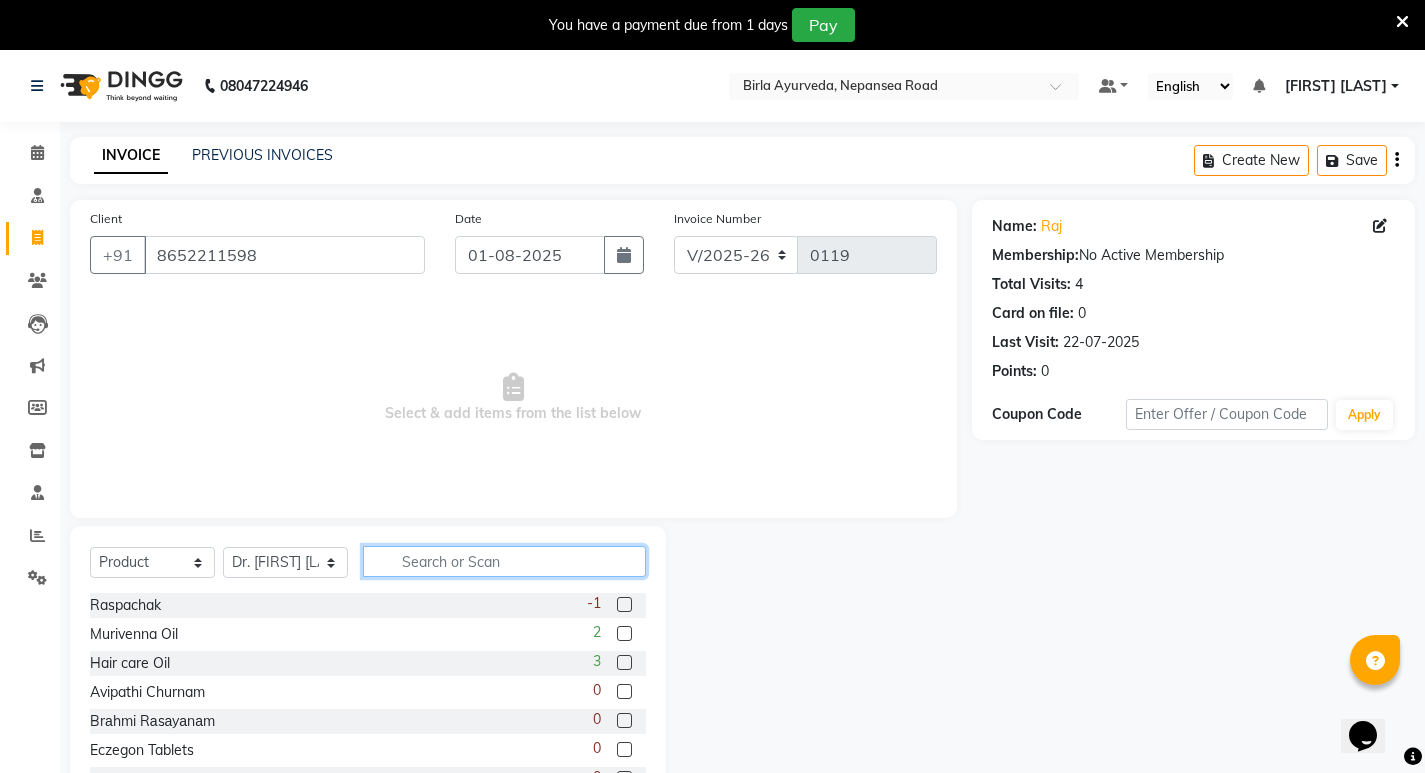 click 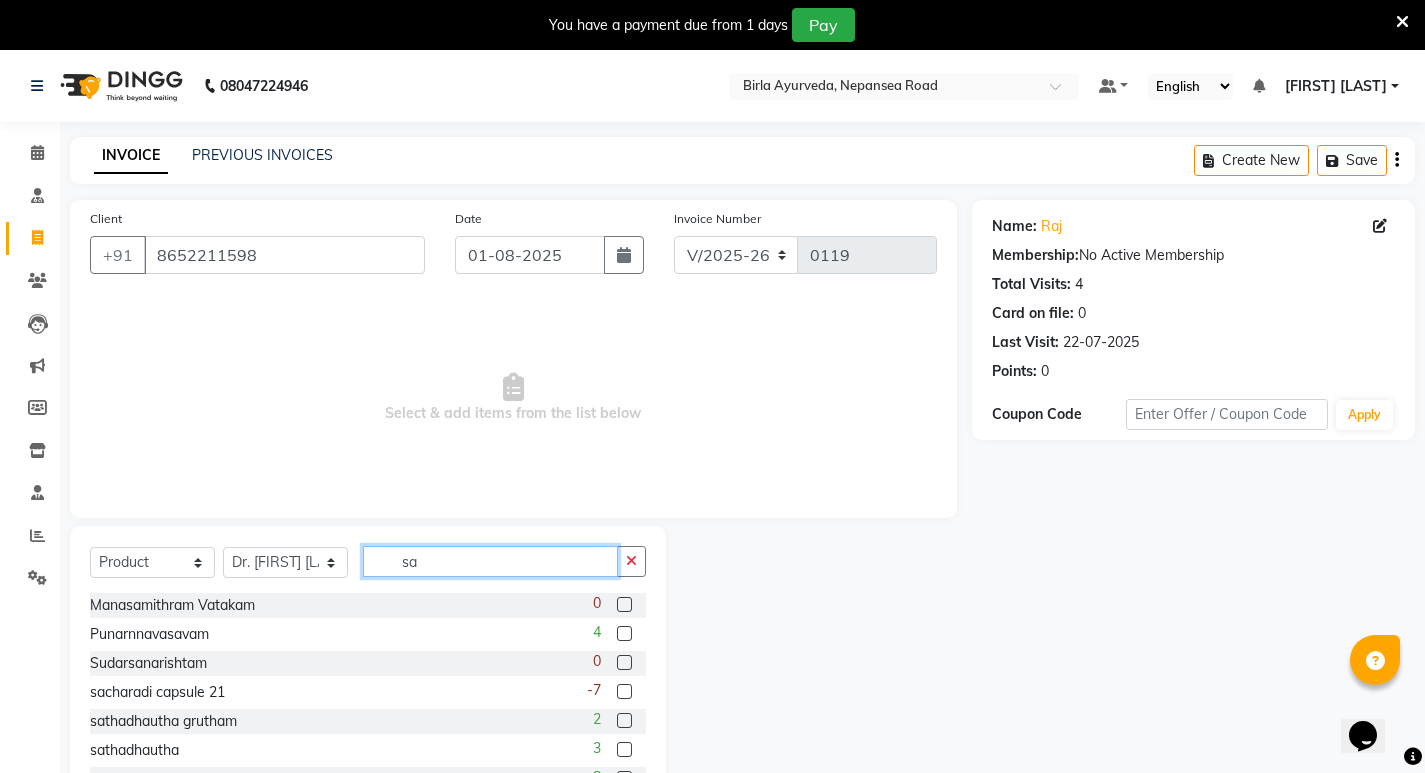 type on "sa" 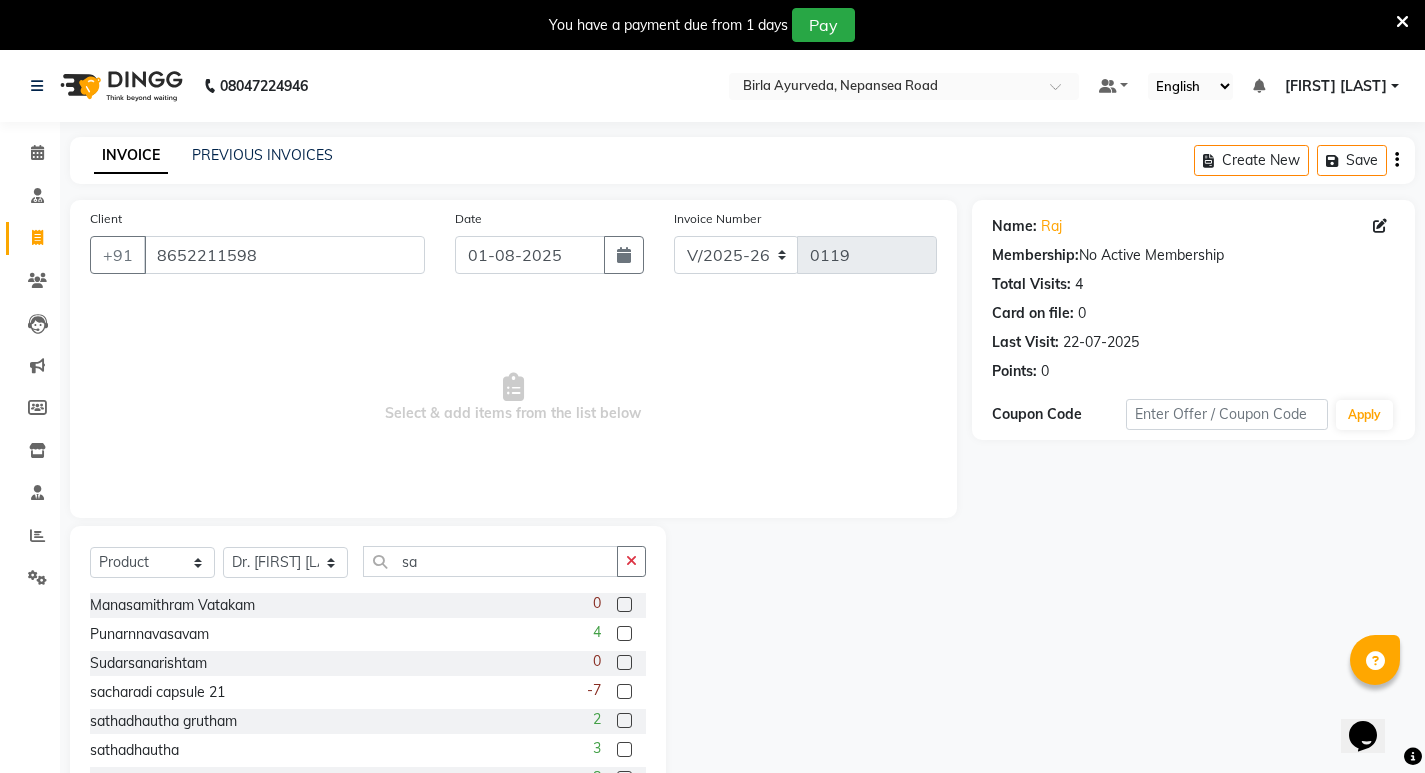 click 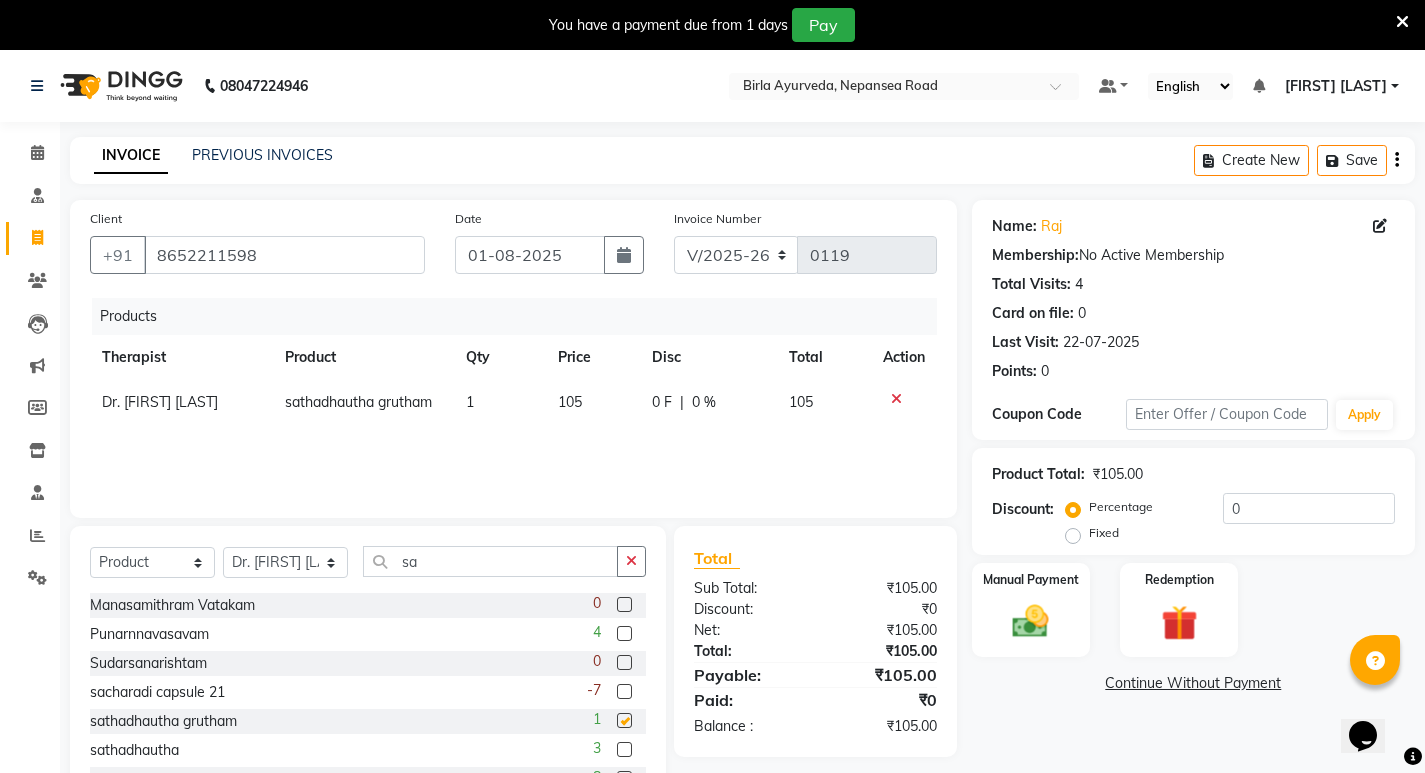 checkbox on "false" 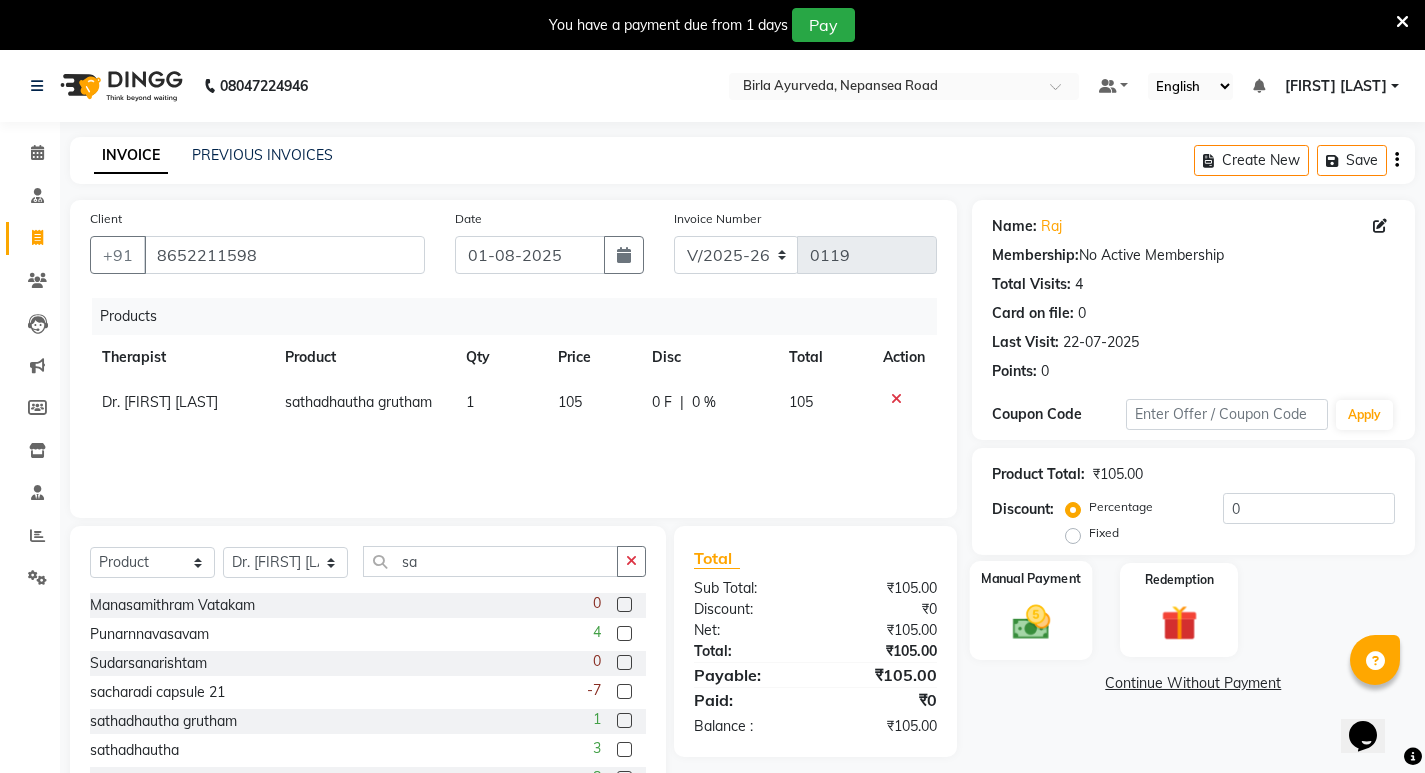 click 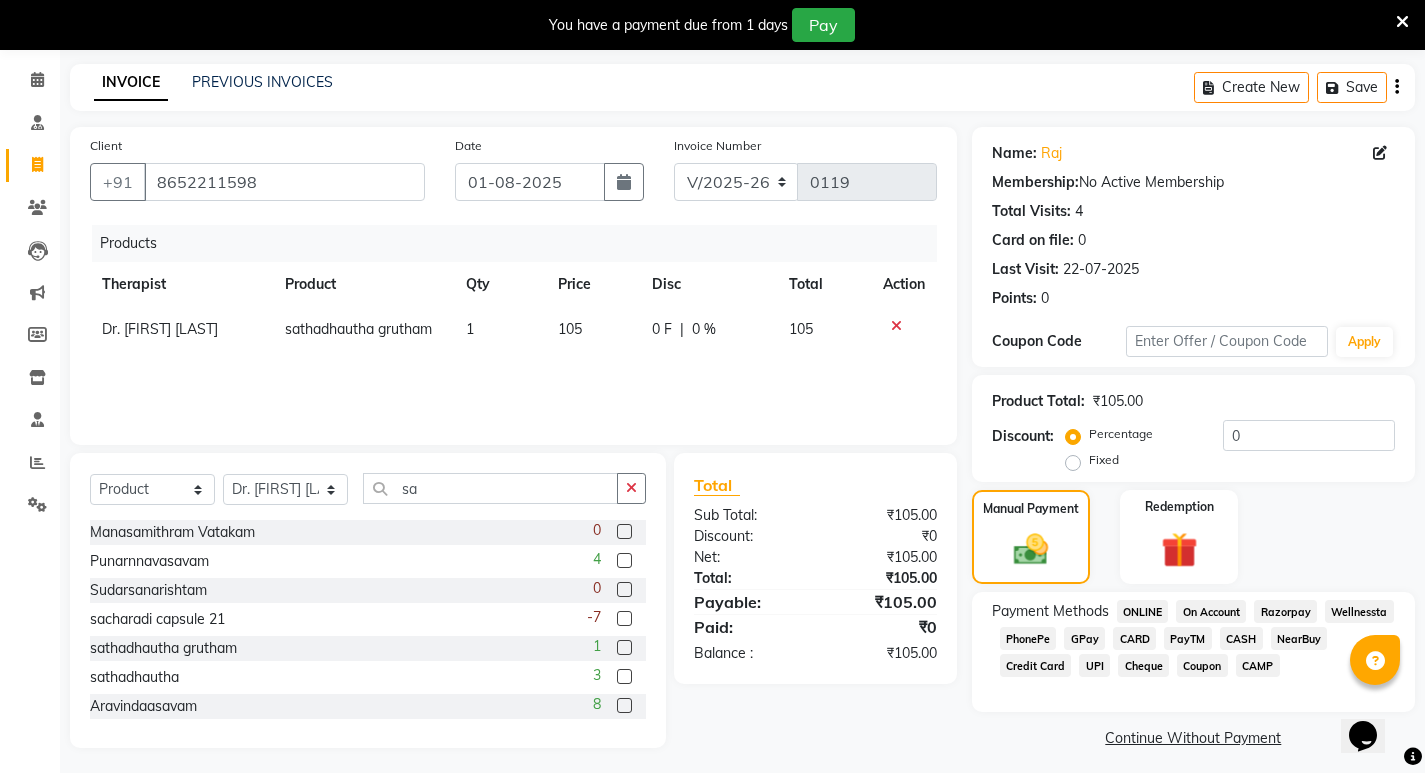 scroll, scrollTop: 83, scrollLeft: 0, axis: vertical 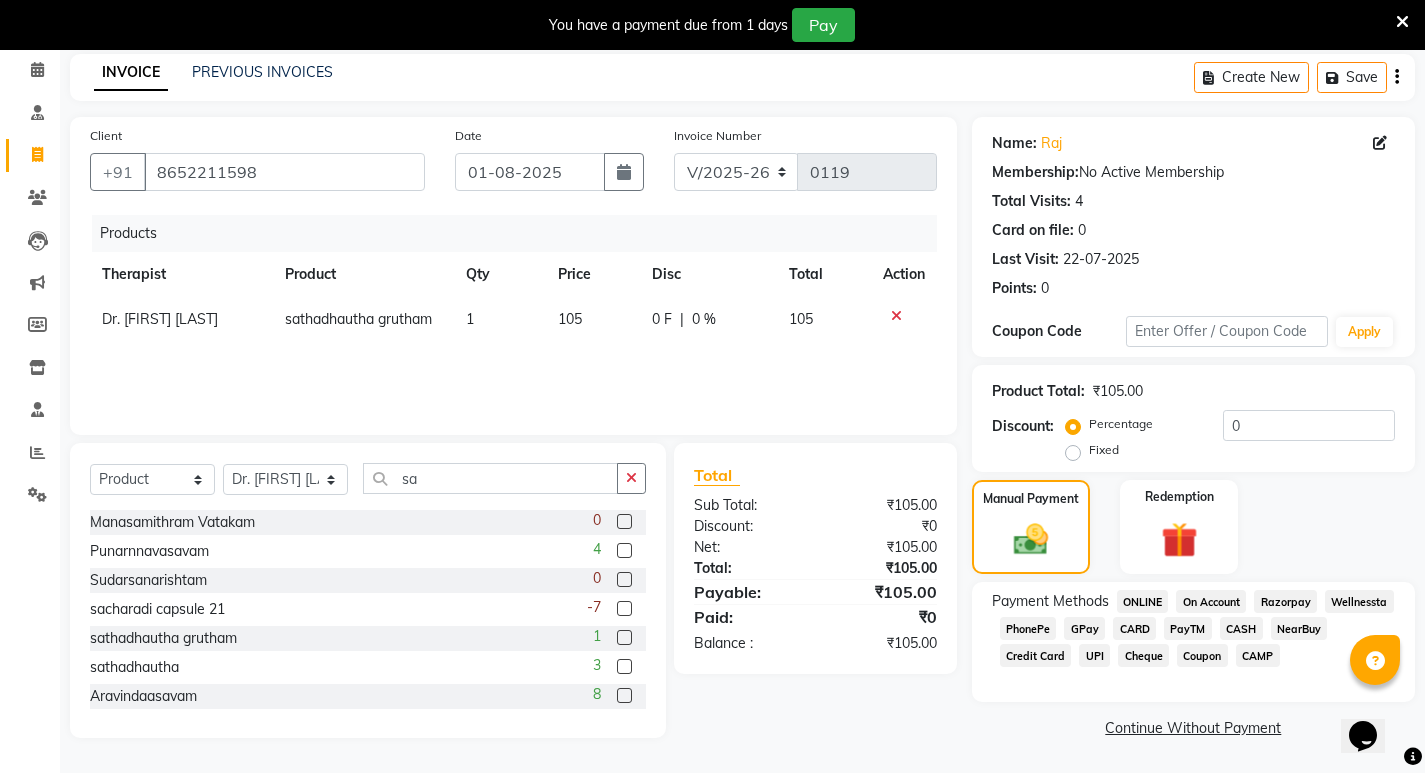 click on "CASH" 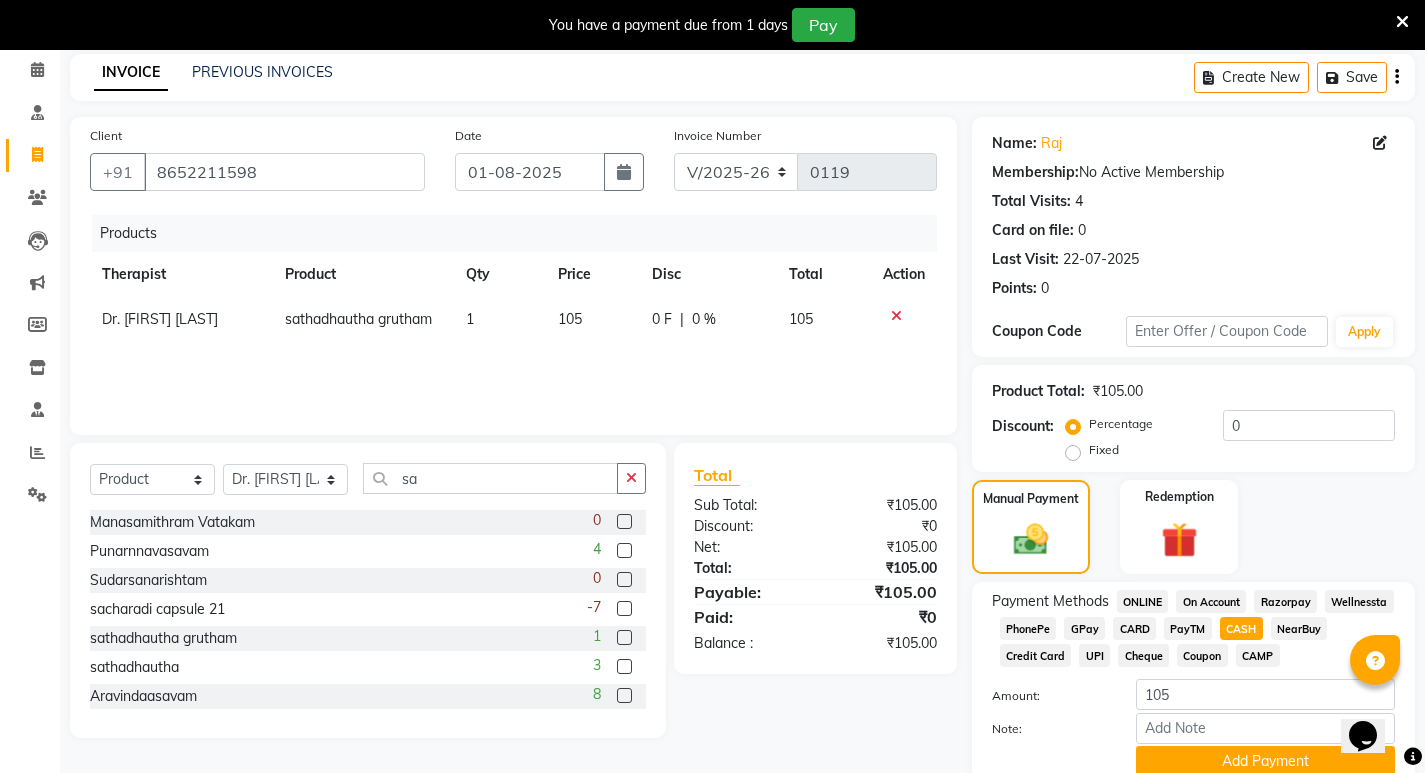 scroll, scrollTop: 166, scrollLeft: 0, axis: vertical 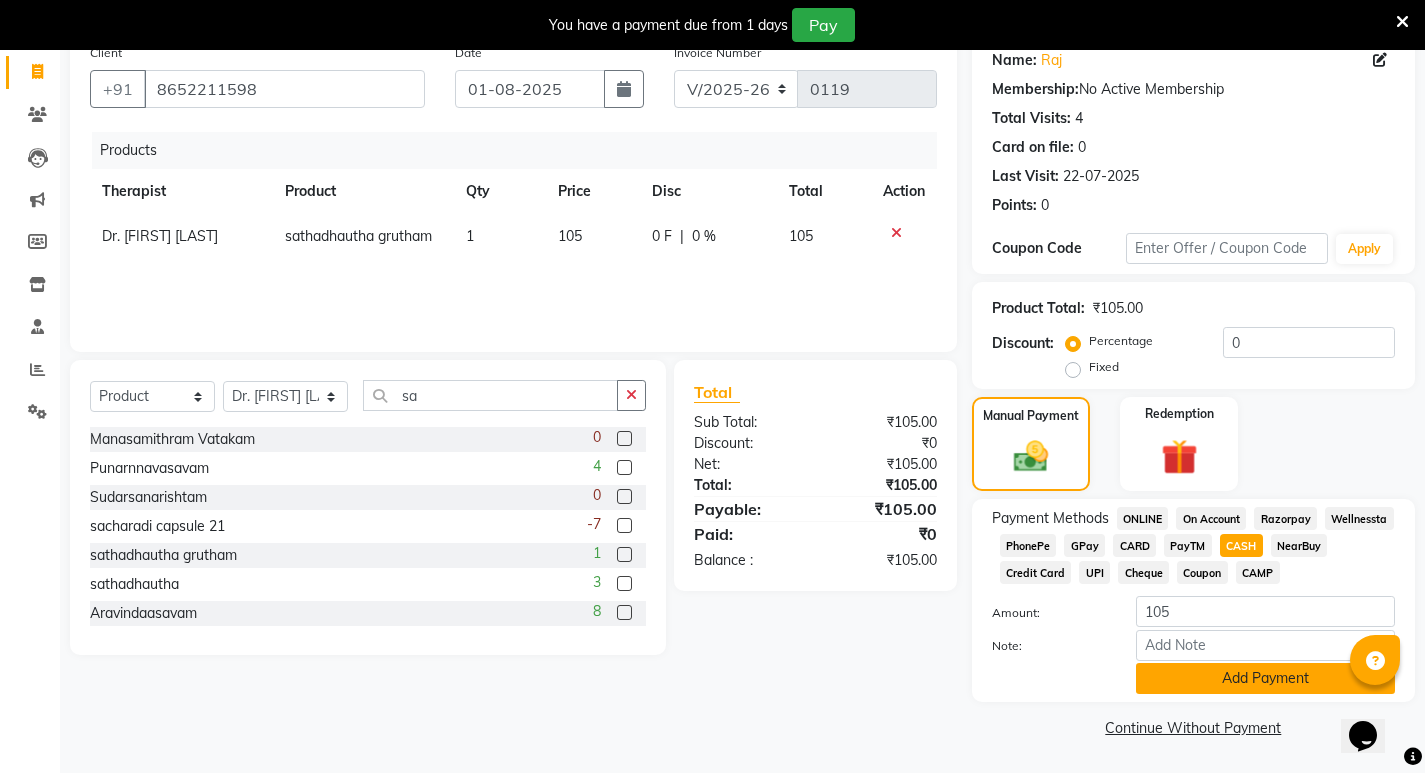click on "Add Payment" 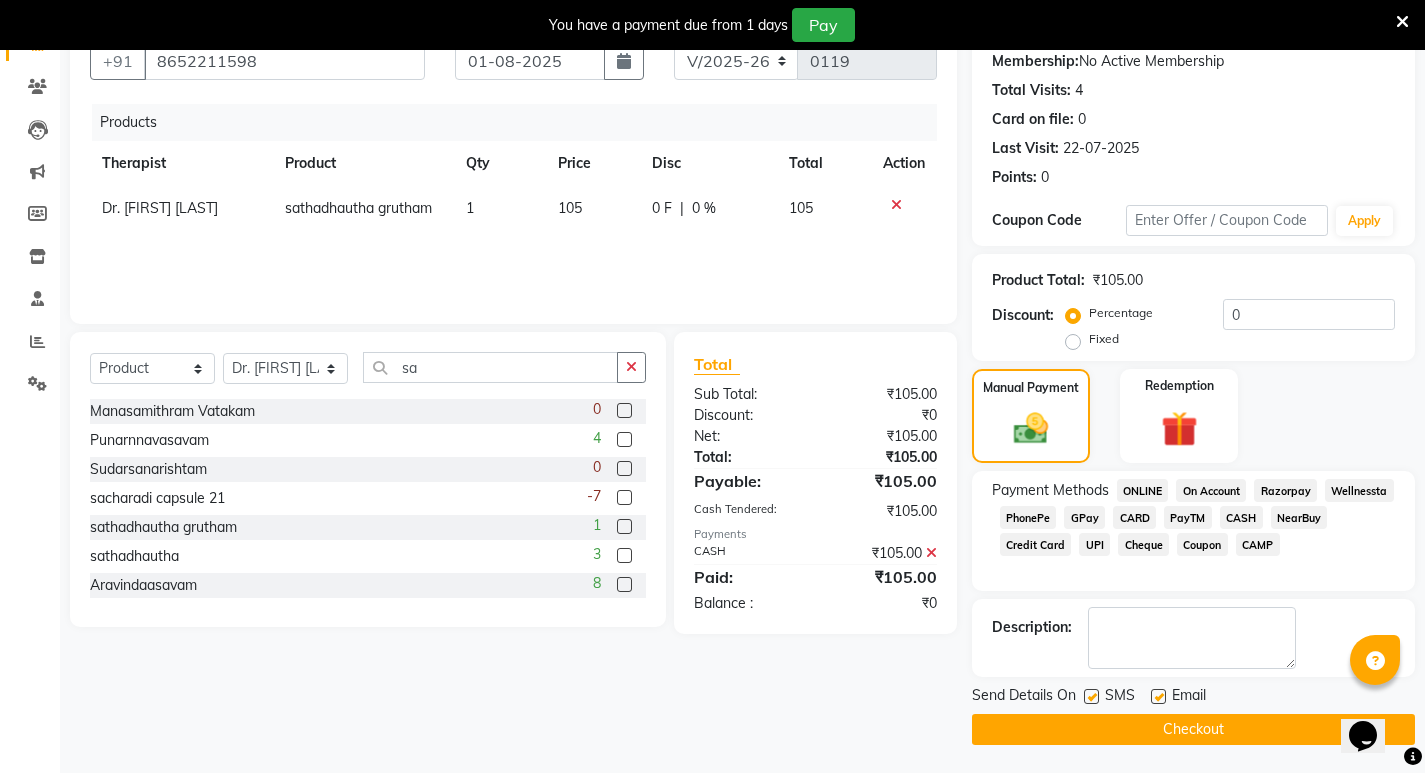 scroll, scrollTop: 196, scrollLeft: 0, axis: vertical 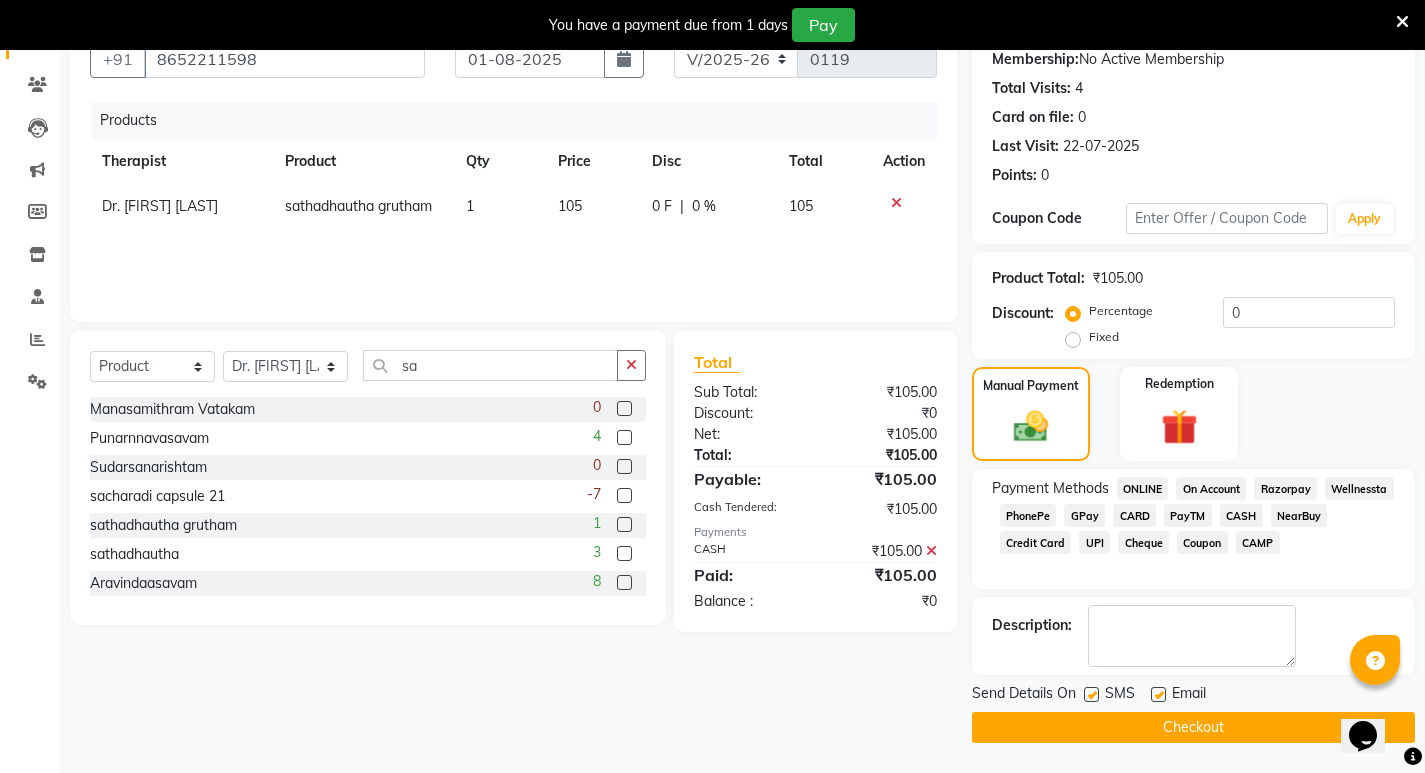 click on "Checkout" 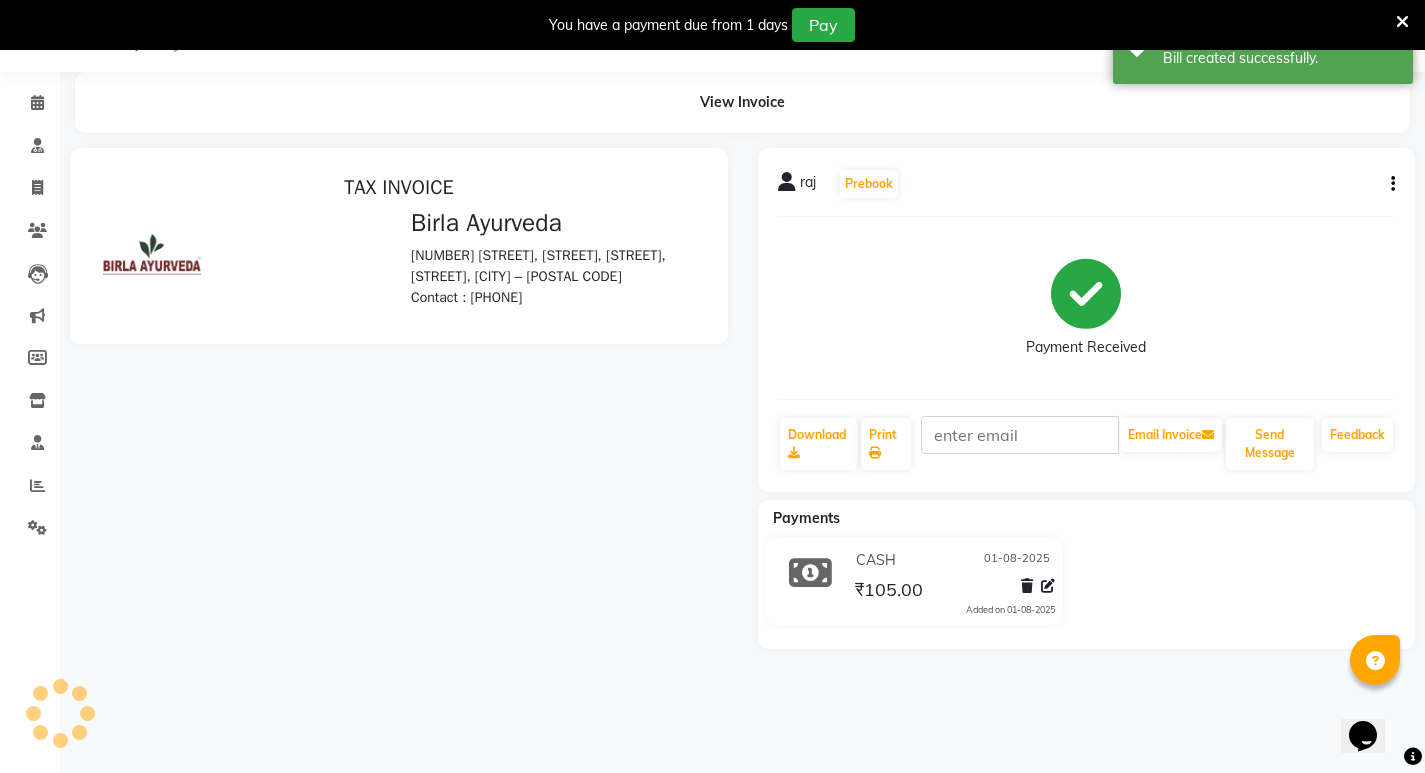 scroll, scrollTop: 0, scrollLeft: 0, axis: both 